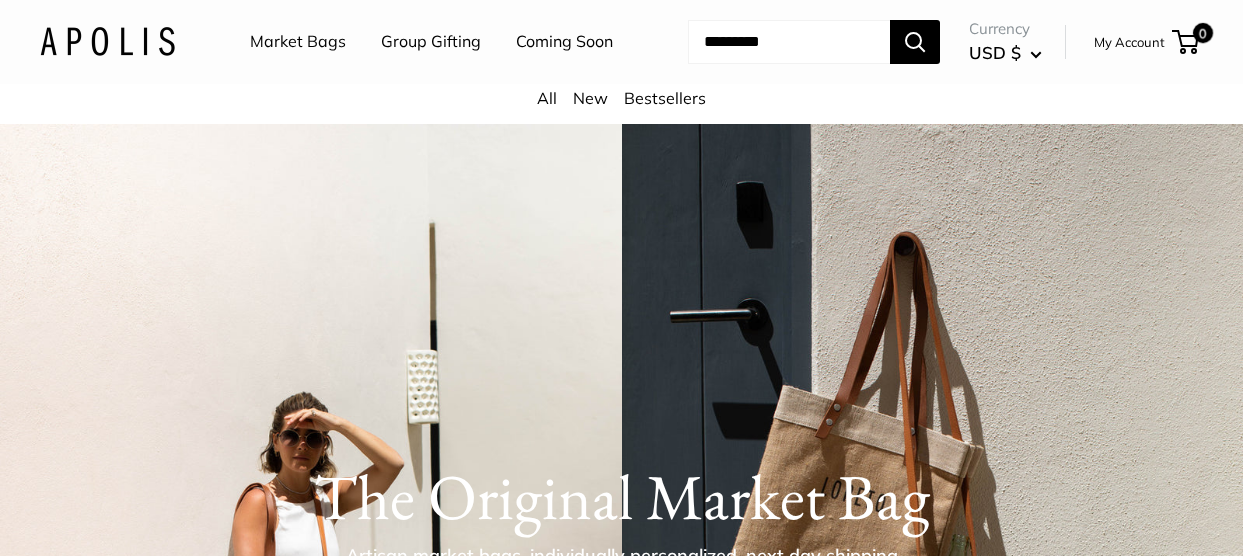 scroll, scrollTop: 0, scrollLeft: 0, axis: both 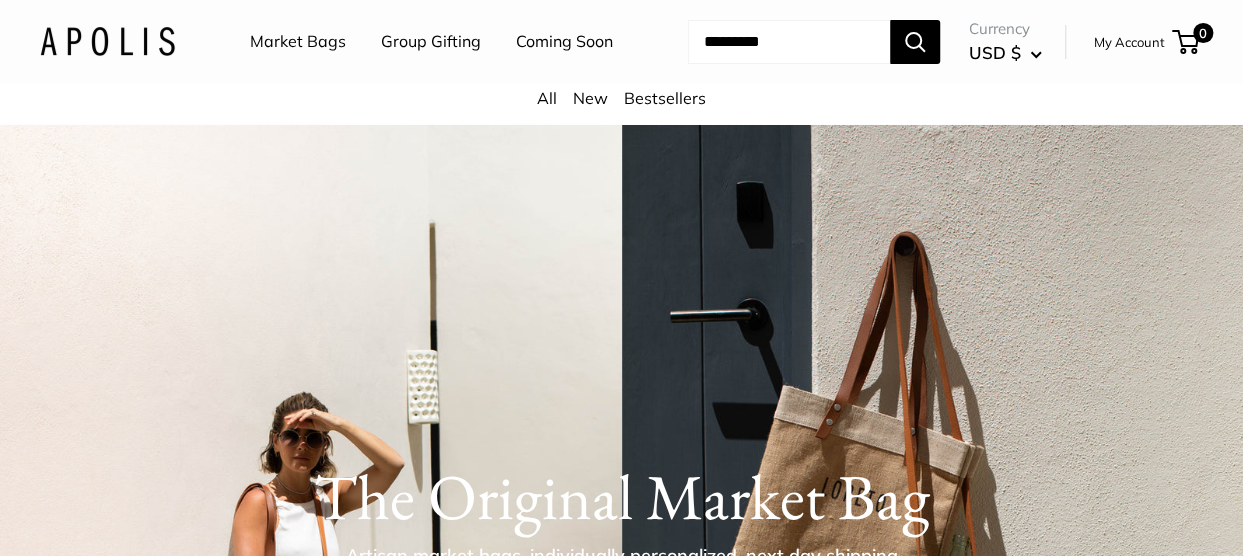 click on "All" at bounding box center (547, 98) 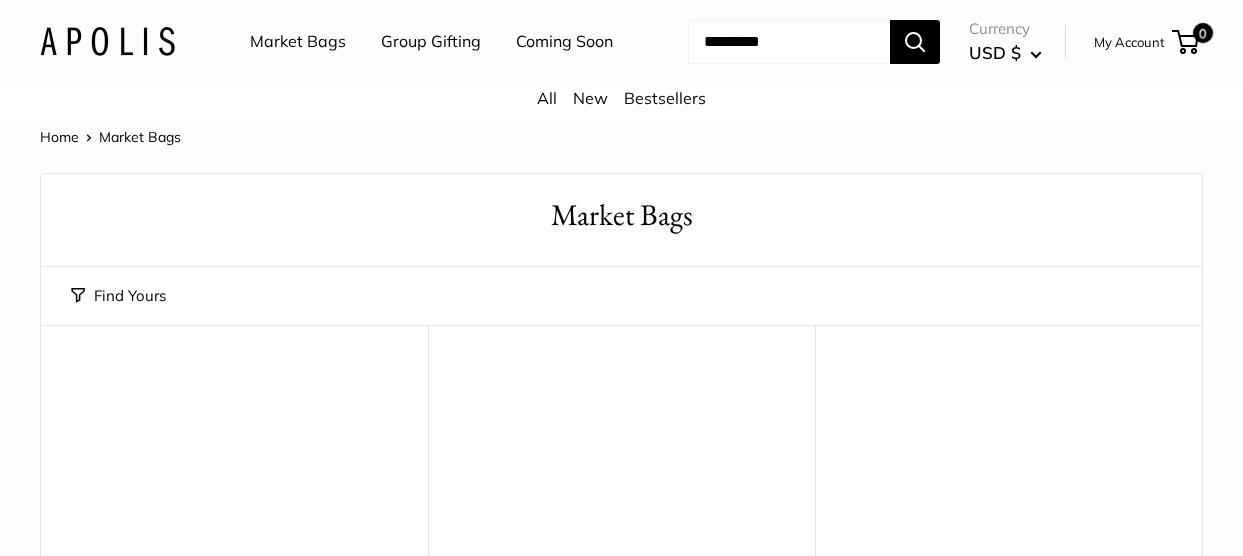 scroll, scrollTop: 0, scrollLeft: 0, axis: both 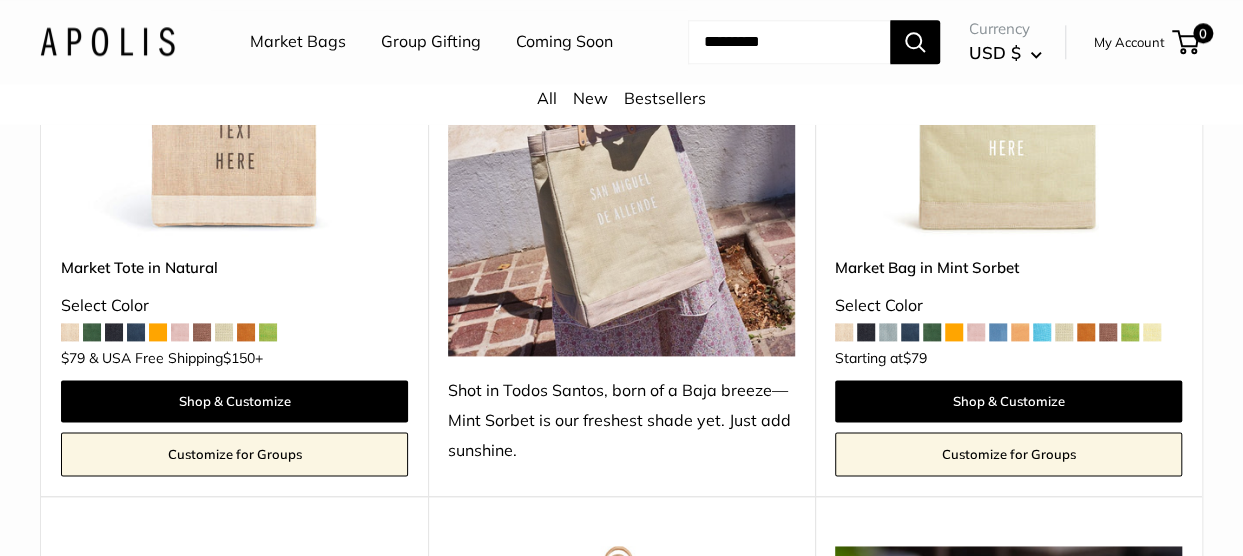 click at bounding box center (976, 332) 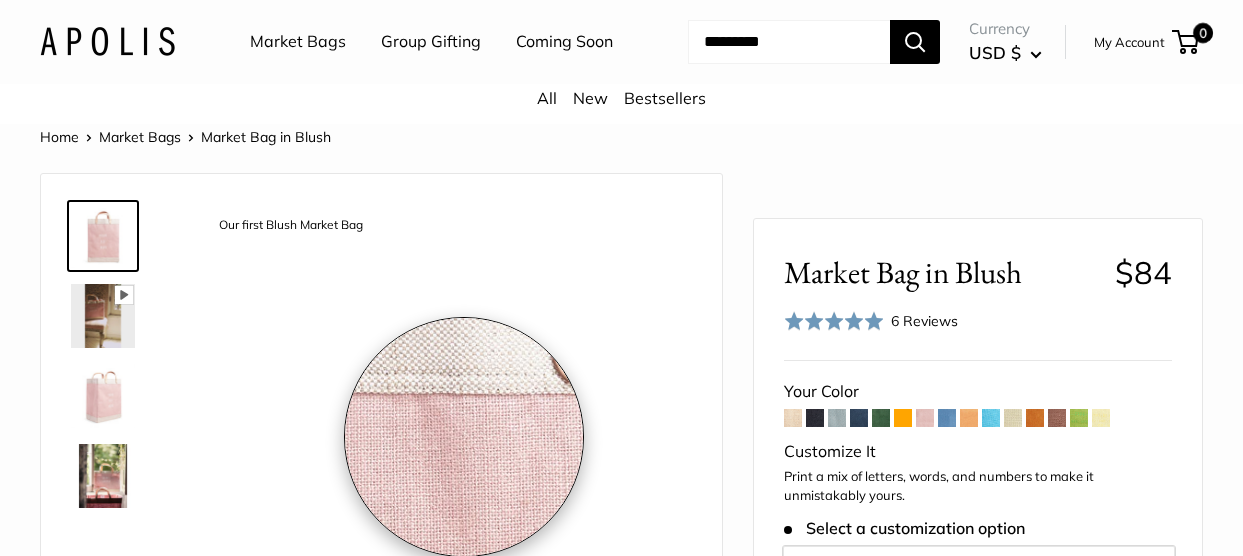 scroll, scrollTop: 0, scrollLeft: 0, axis: both 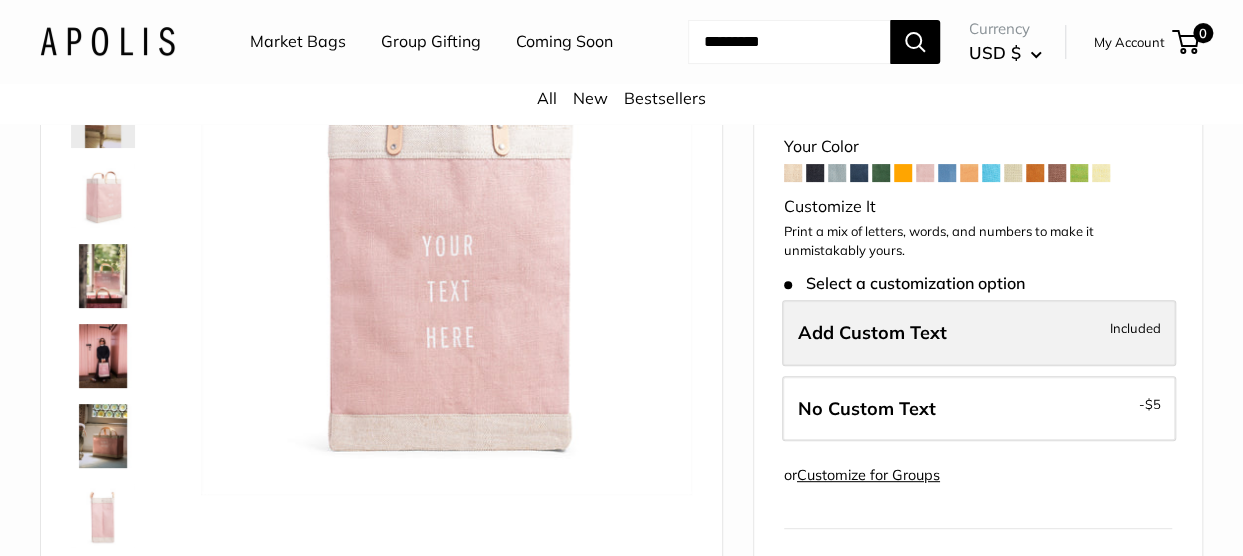 click on "Add Custom Text
Included" at bounding box center (979, 333) 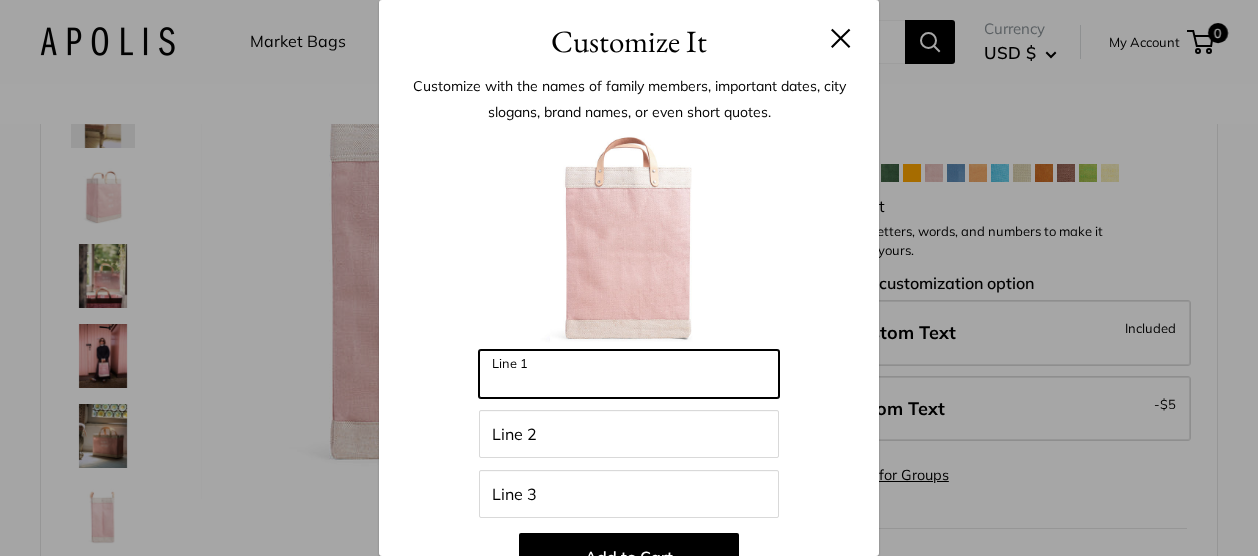 click on "Line 1" at bounding box center (629, 374) 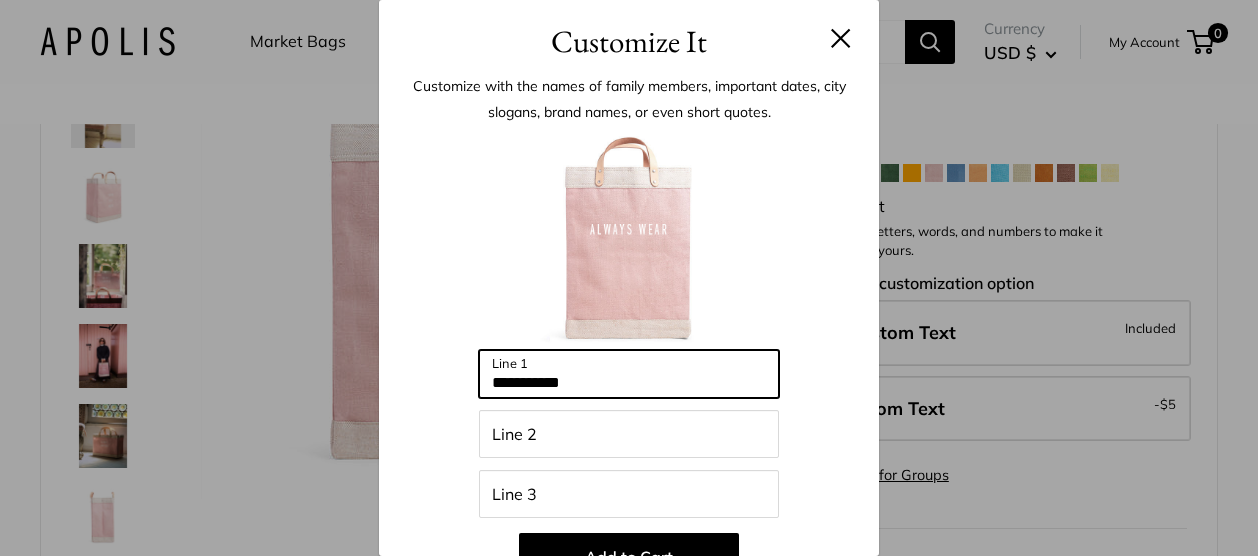 type on "**********" 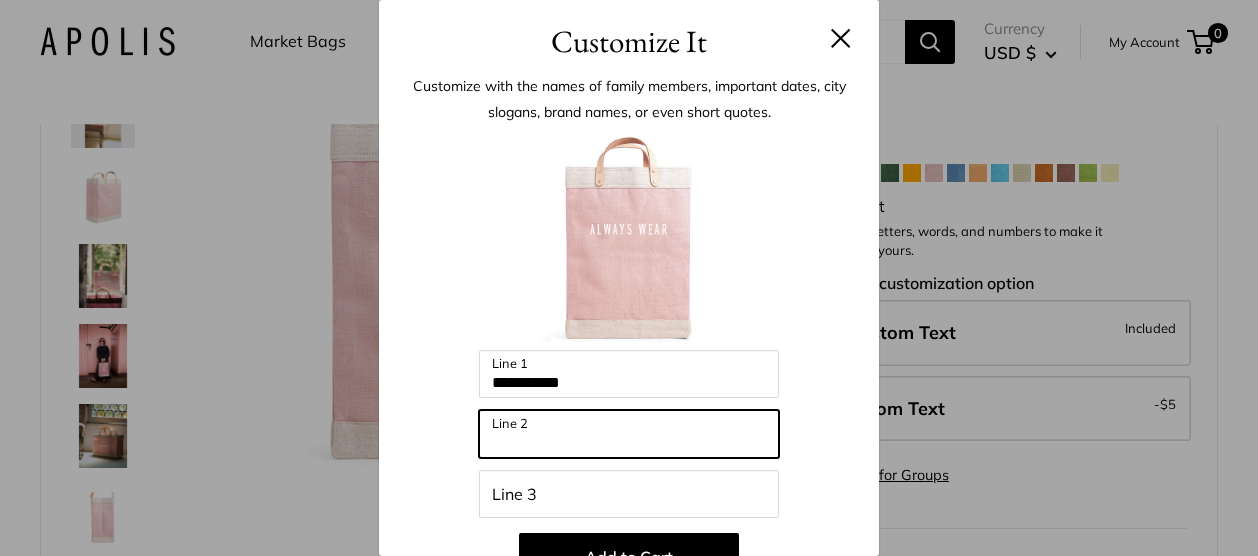 click on "Line 2" at bounding box center (629, 434) 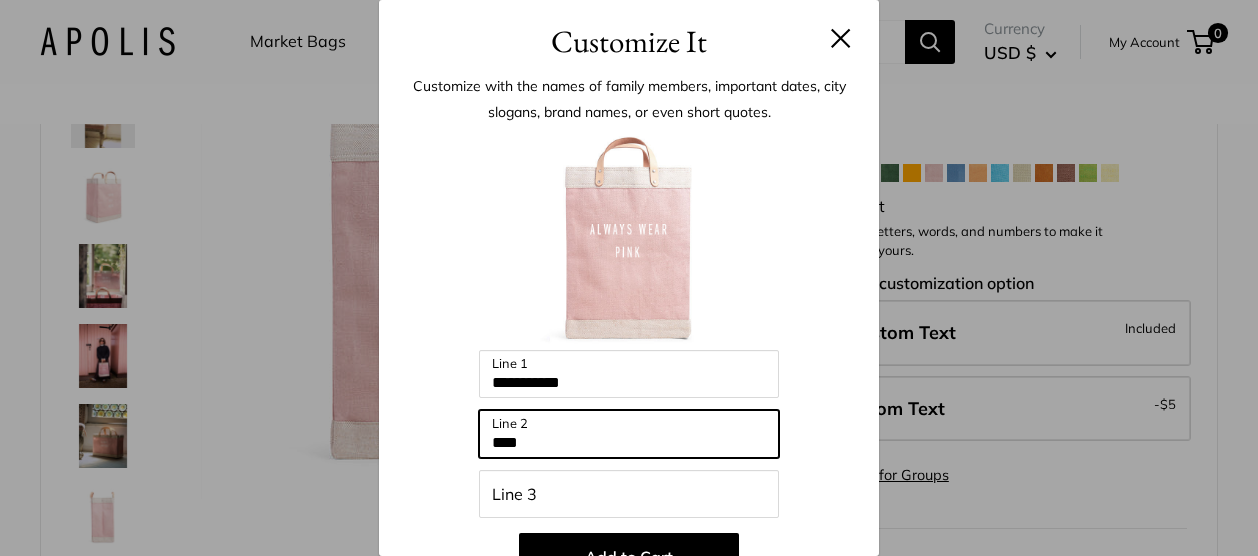 type on "****" 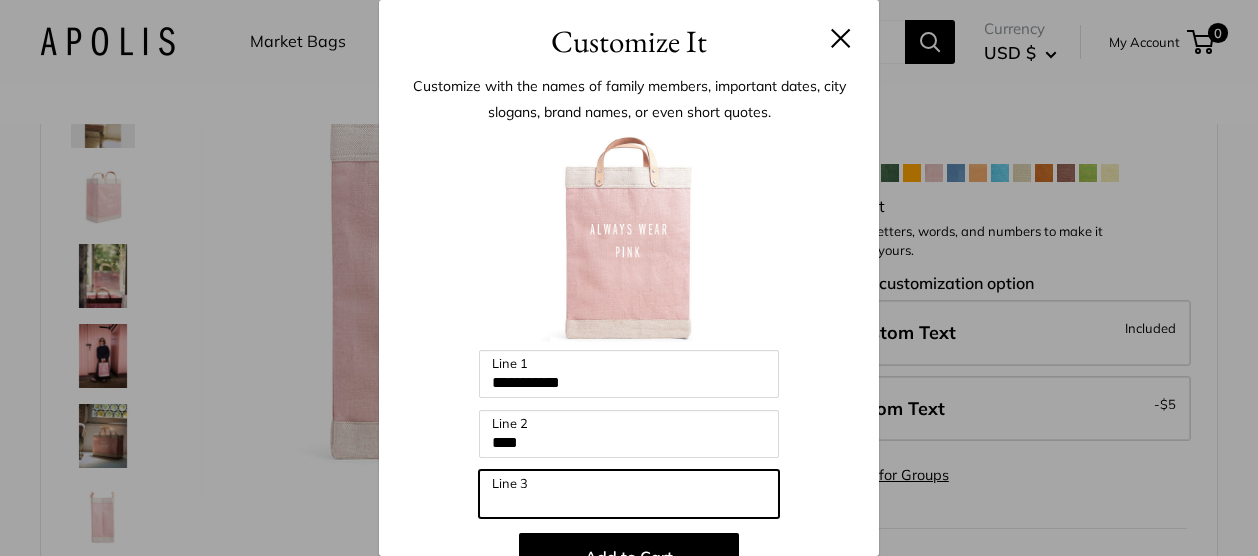 click on "Line 3" at bounding box center [629, 494] 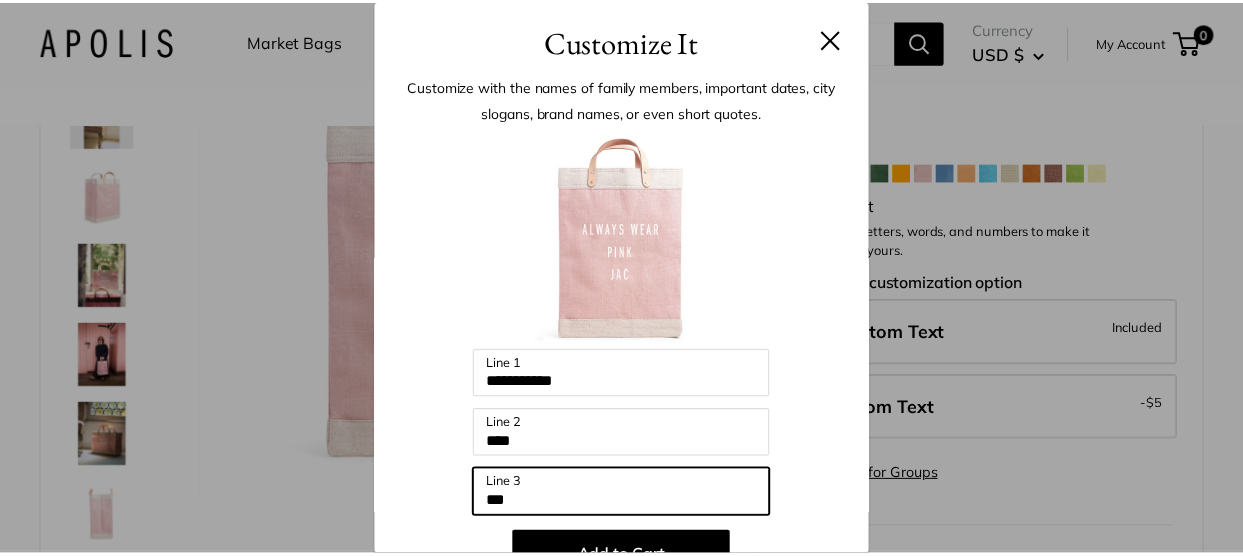 scroll, scrollTop: 100, scrollLeft: 0, axis: vertical 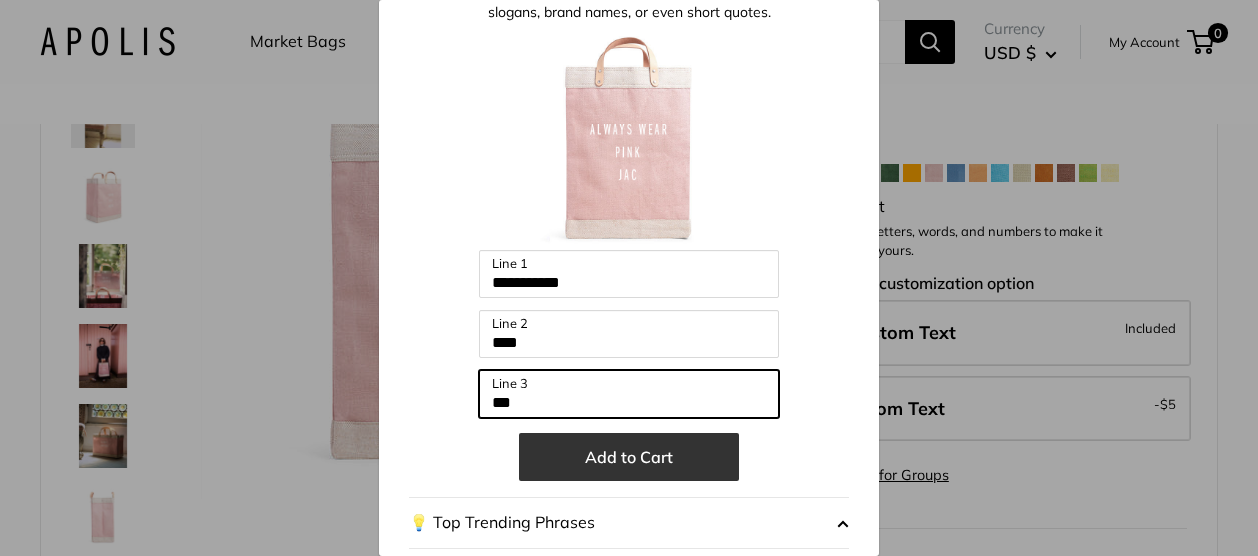 type on "***" 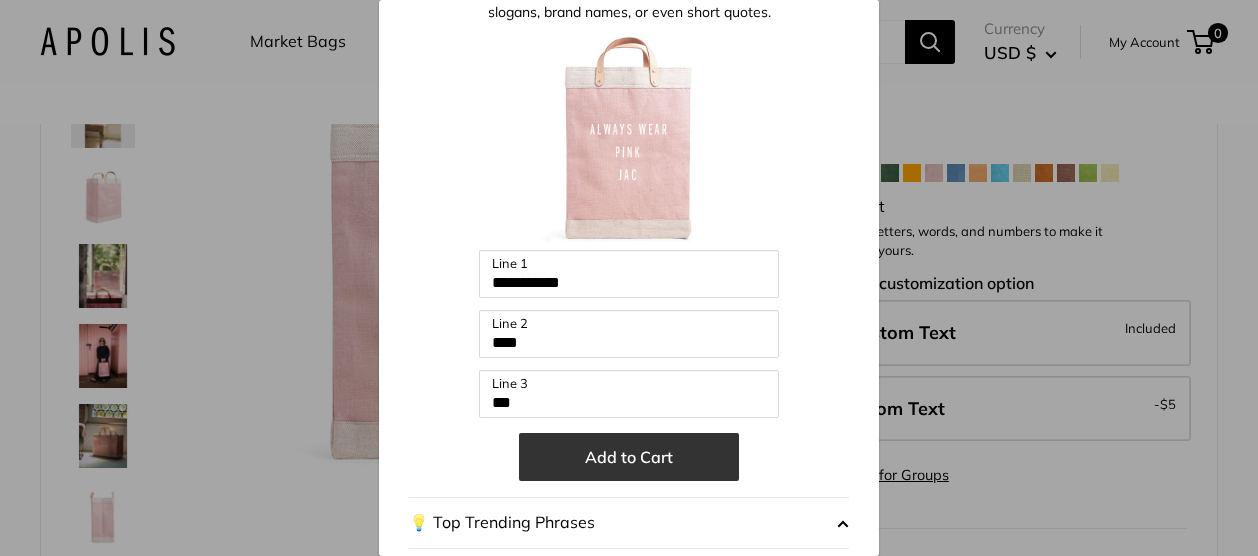 click on "Add to Cart" at bounding box center (629, 457) 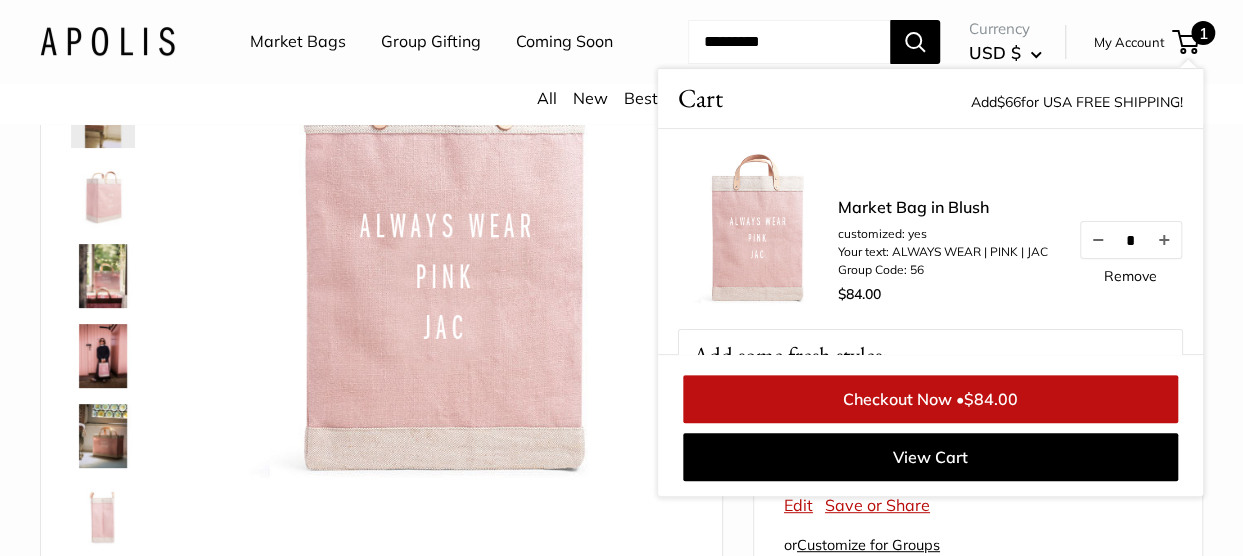 click on "Checkout Now •  $84.00" at bounding box center [930, 399] 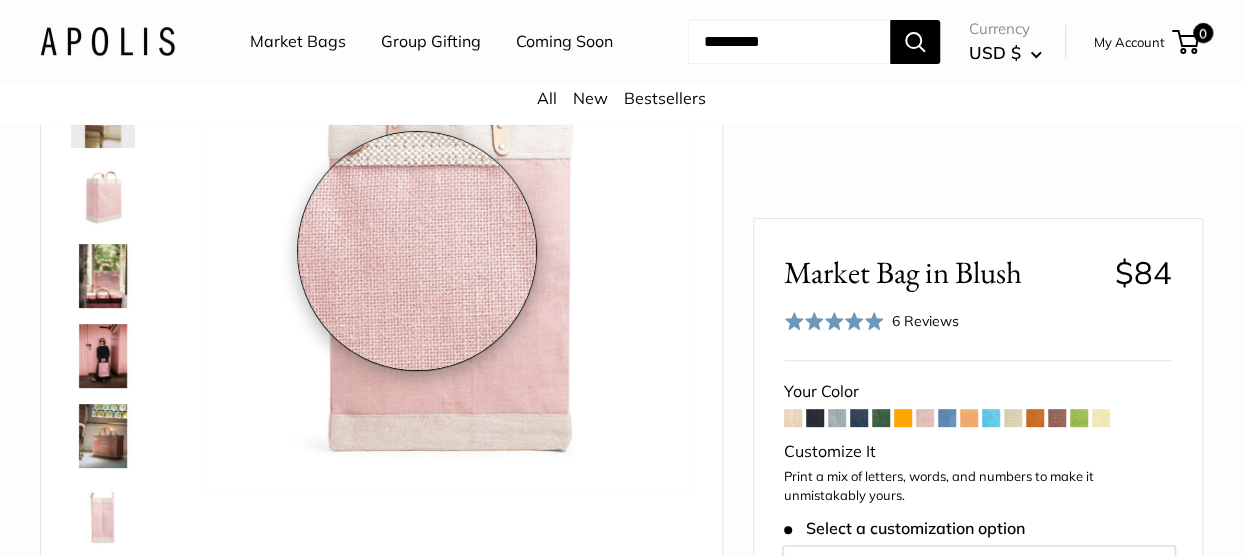scroll, scrollTop: 200, scrollLeft: 0, axis: vertical 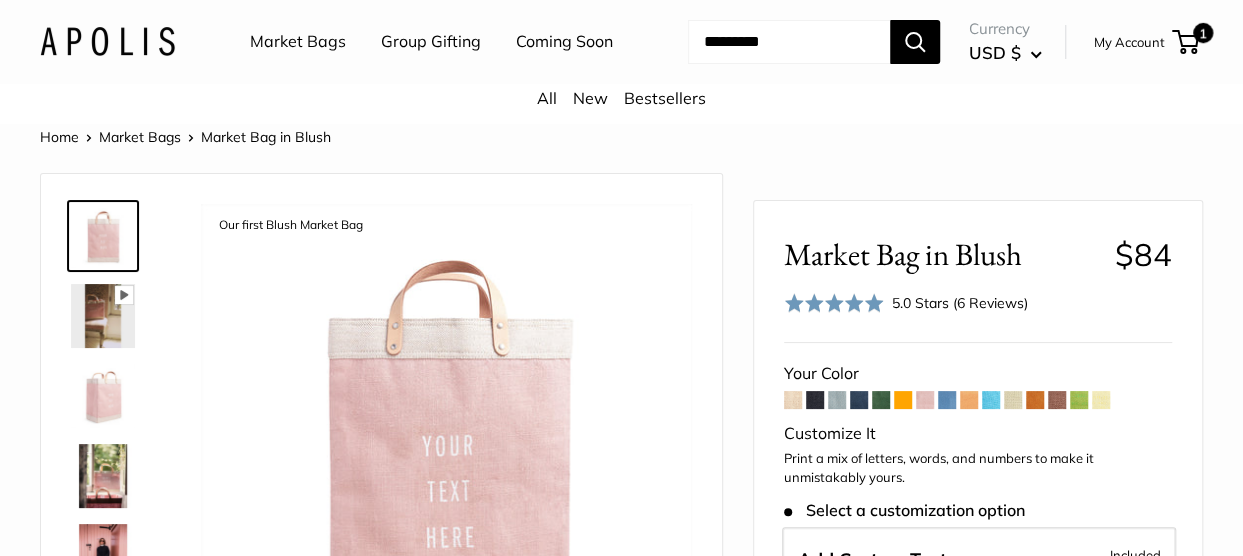 click on "Coming Soon" at bounding box center [564, 42] 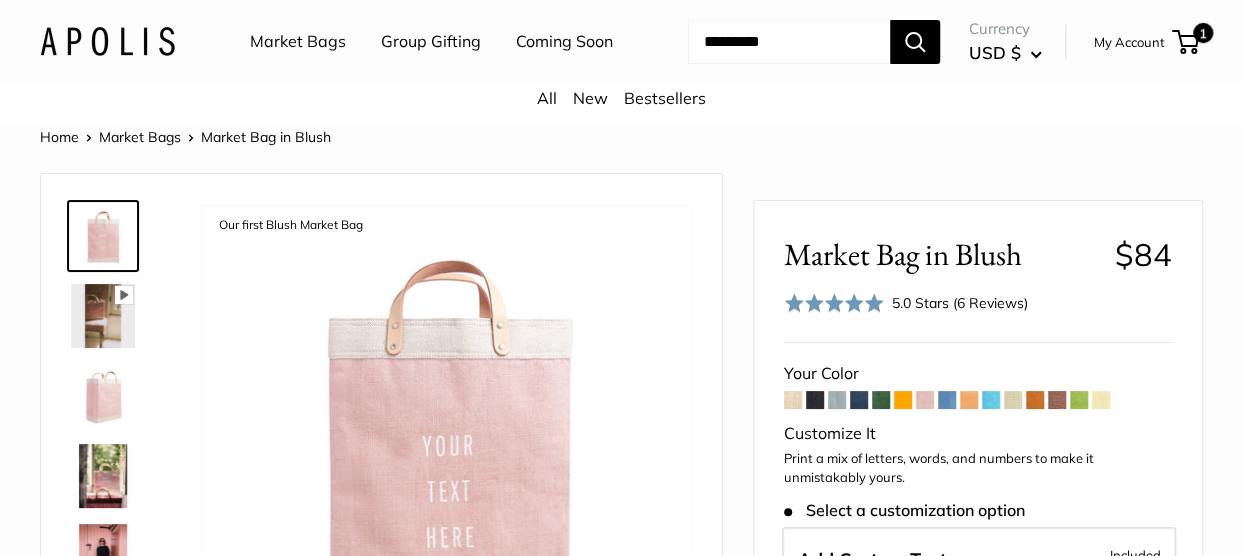 click on "Market Bags" at bounding box center [298, 42] 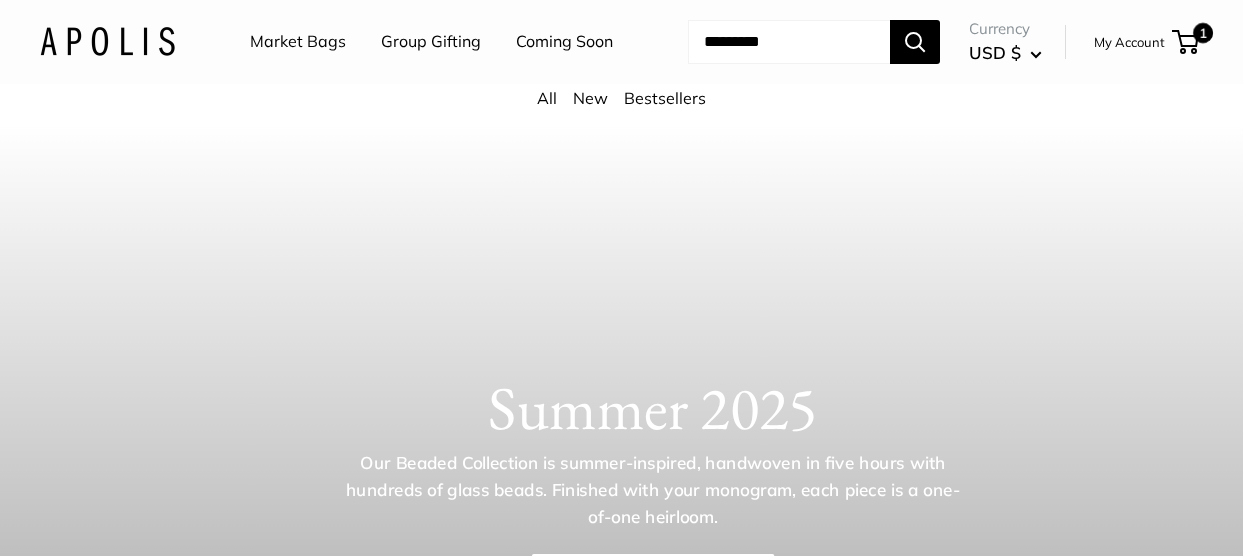 scroll, scrollTop: 0, scrollLeft: 0, axis: both 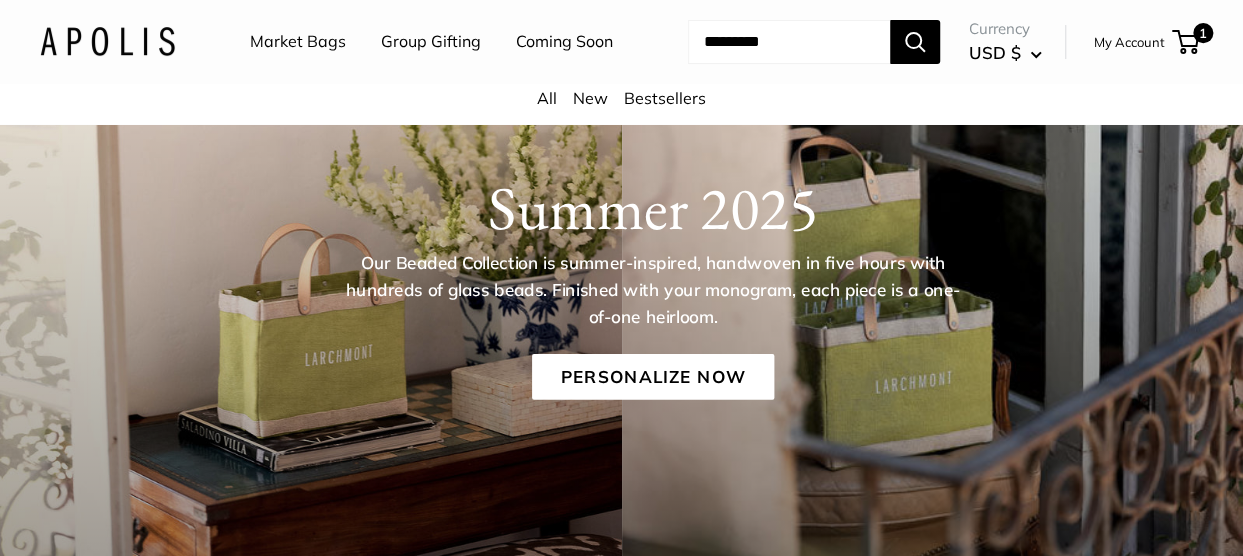 click on "All" at bounding box center [547, 98] 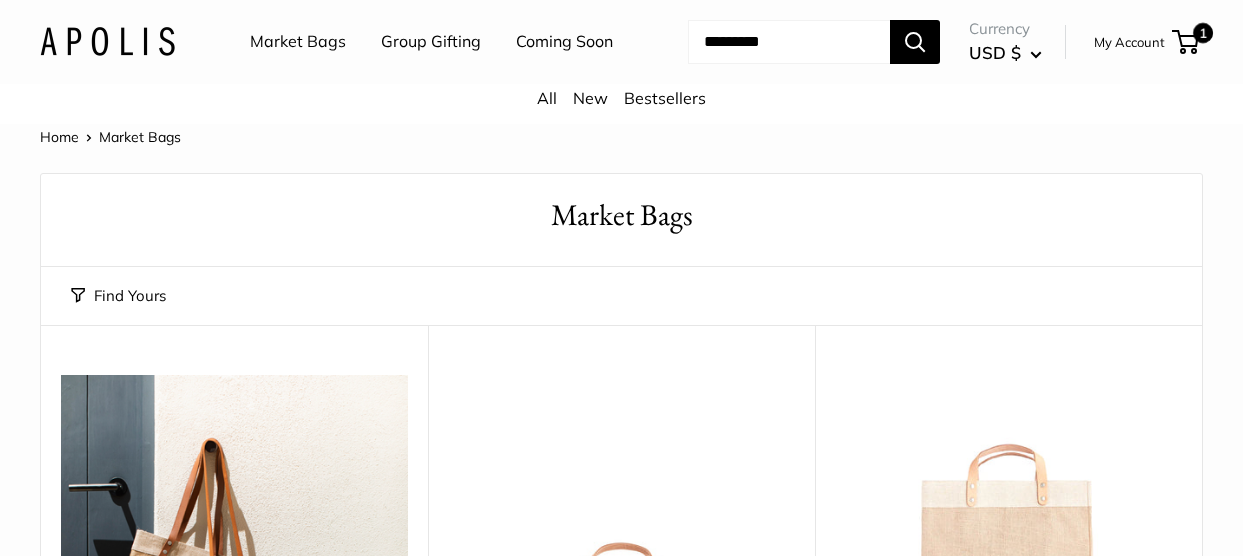 scroll, scrollTop: 0, scrollLeft: 0, axis: both 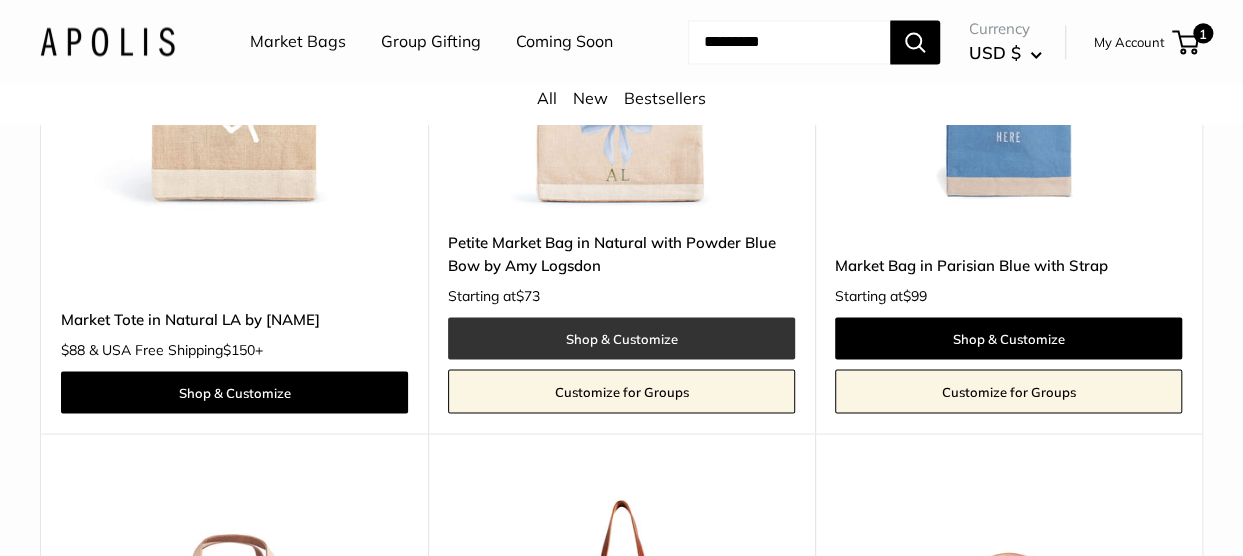 click on "Shop & Customize" at bounding box center [621, 338] 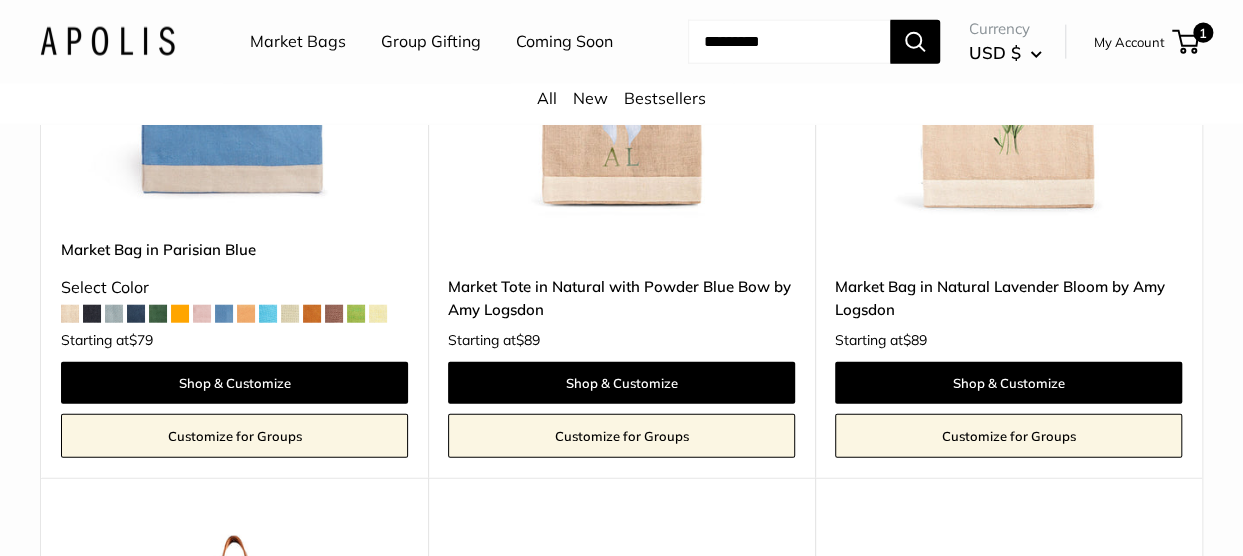 scroll, scrollTop: 9800, scrollLeft: 0, axis: vertical 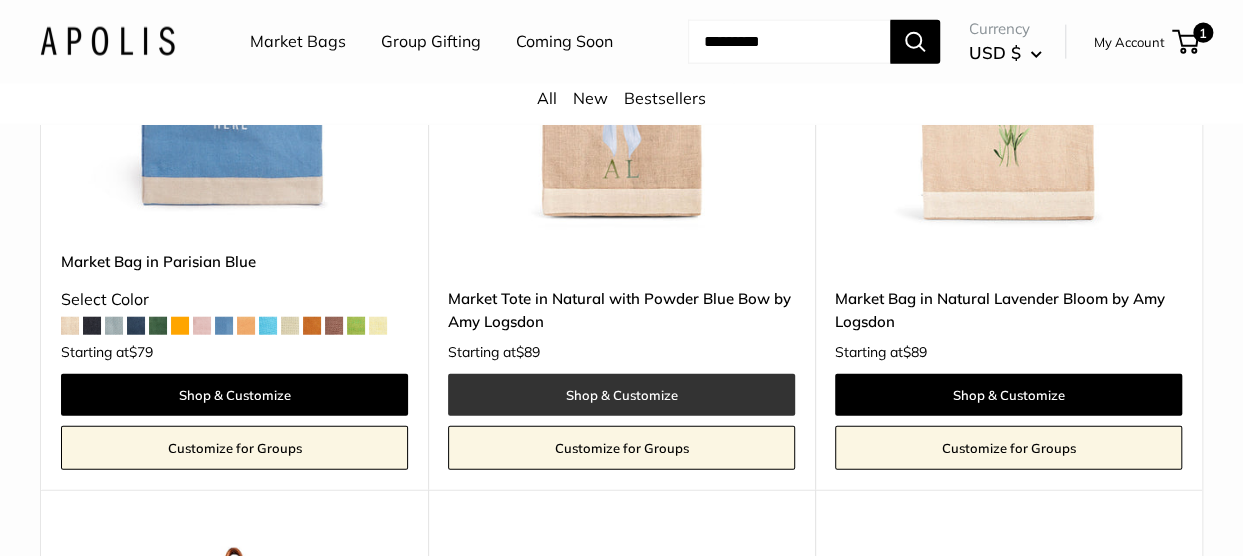 click on "Shop & Customize" at bounding box center [621, 395] 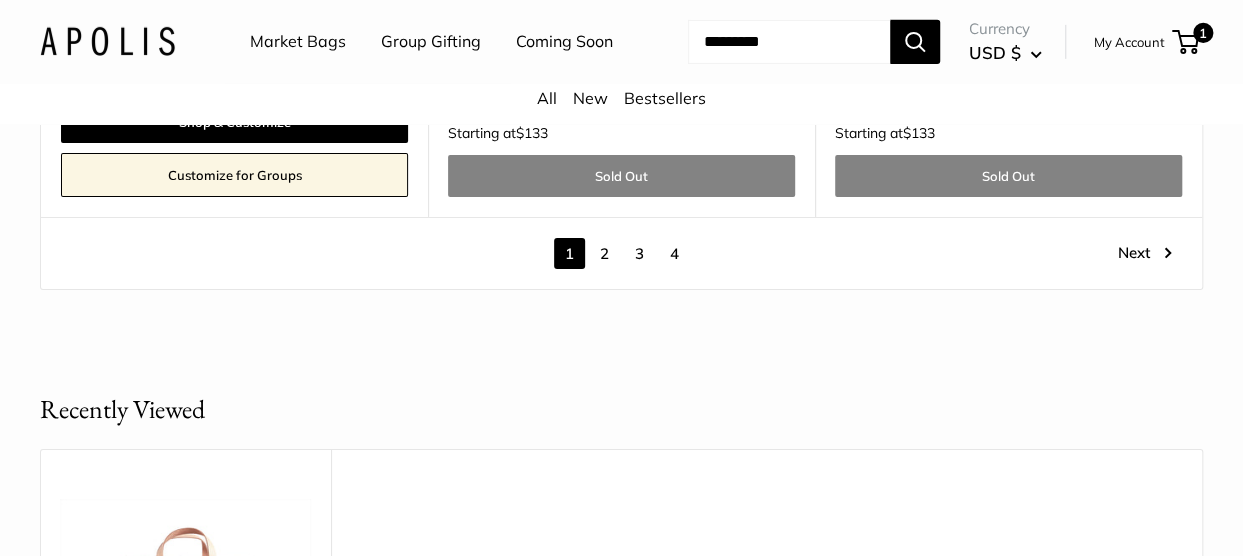 scroll, scrollTop: 10700, scrollLeft: 0, axis: vertical 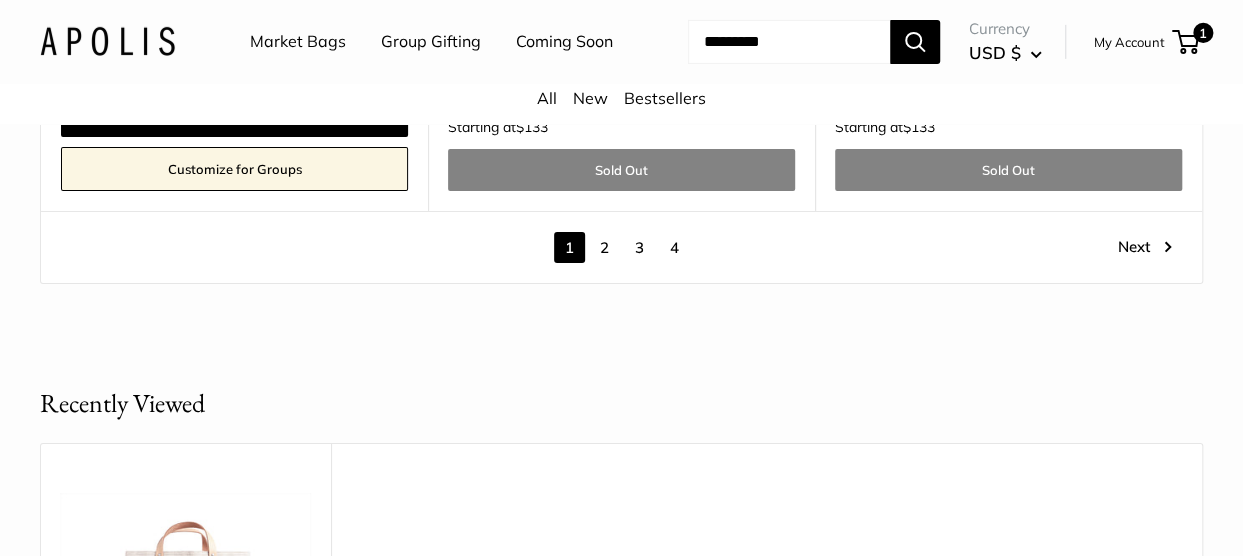 click on "2" at bounding box center [604, 247] 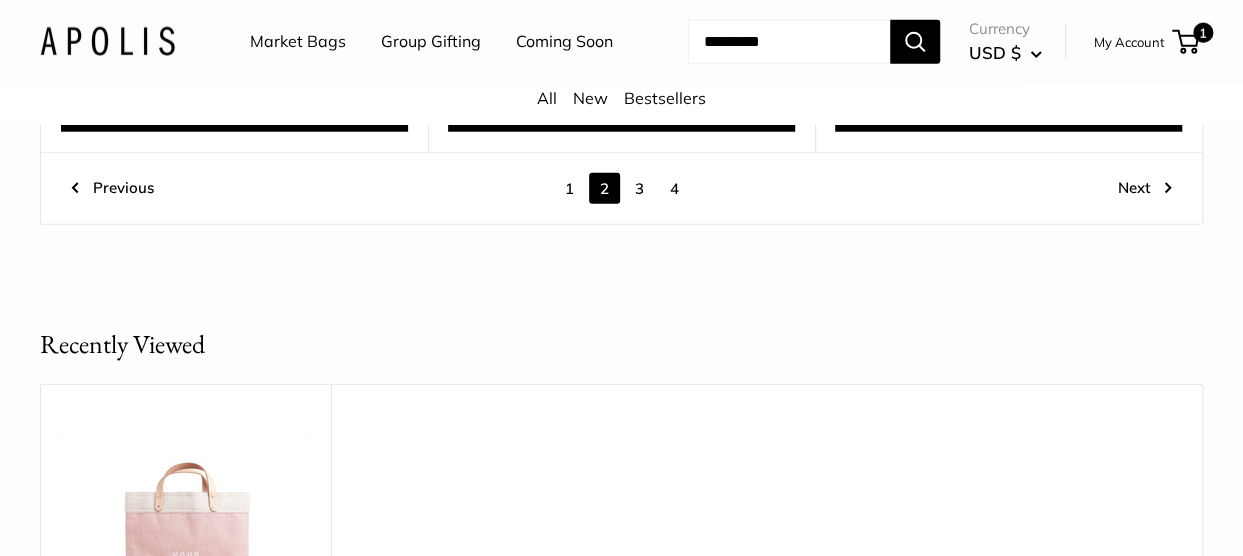 scroll, scrollTop: 10024, scrollLeft: 0, axis: vertical 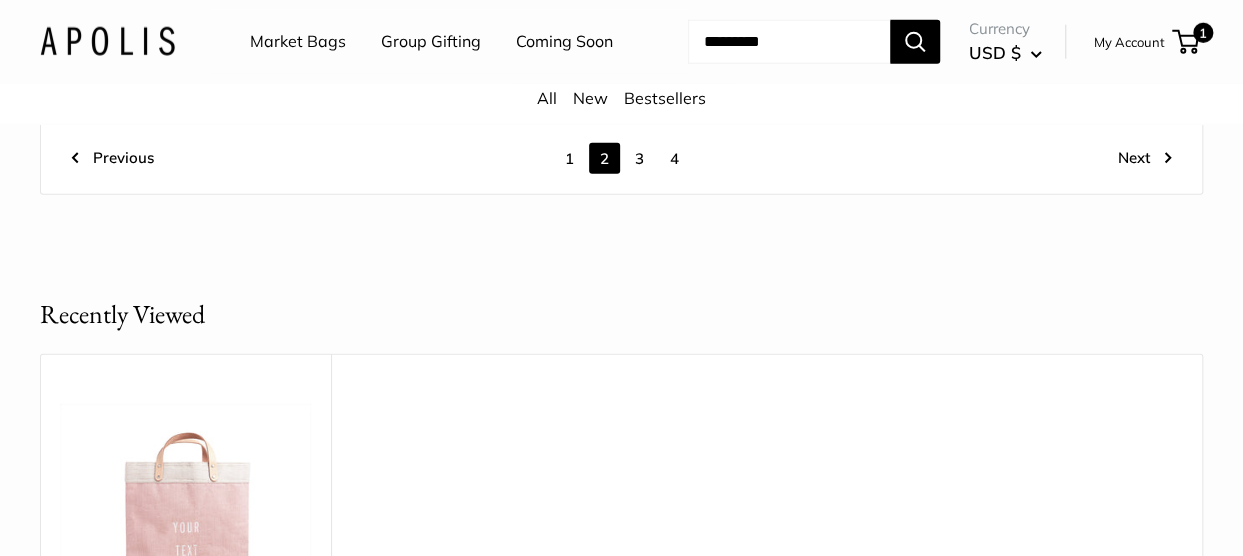 click on "3" at bounding box center (639, 158) 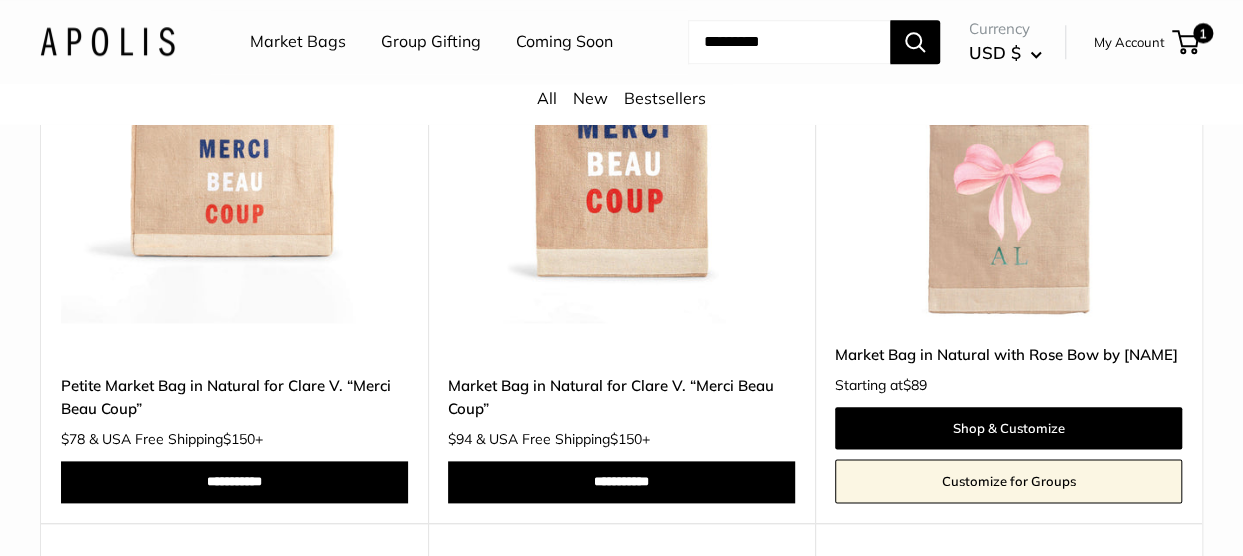 scroll, scrollTop: 4724, scrollLeft: 0, axis: vertical 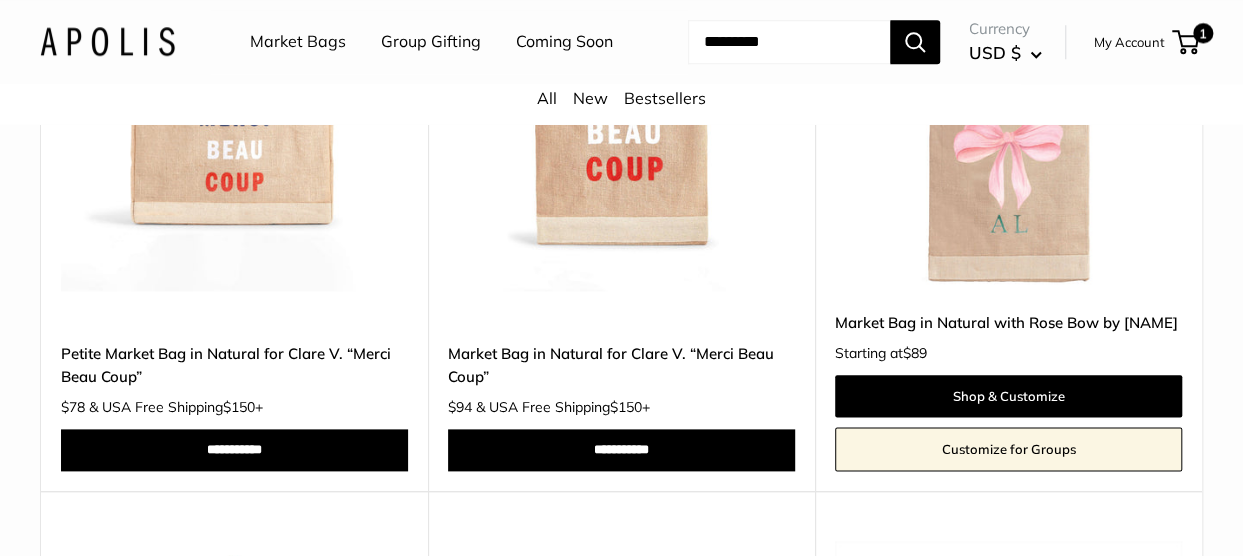 click on "Market Bag in Natural with Rose Bow by [FIRST] [LAST]" at bounding box center (1008, 322) 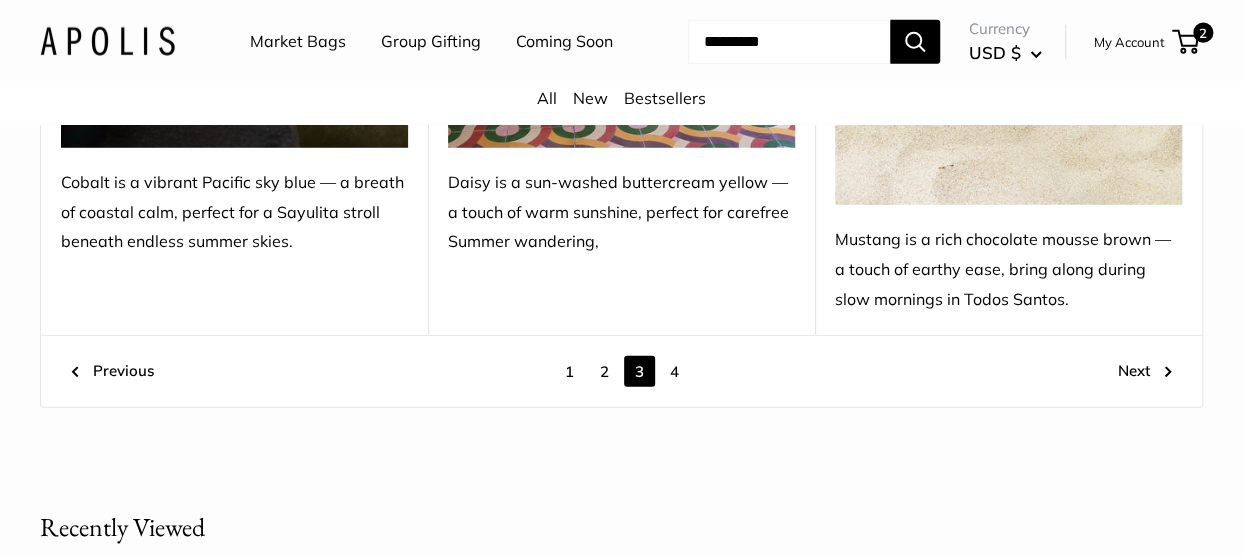 scroll, scrollTop: 10224, scrollLeft: 0, axis: vertical 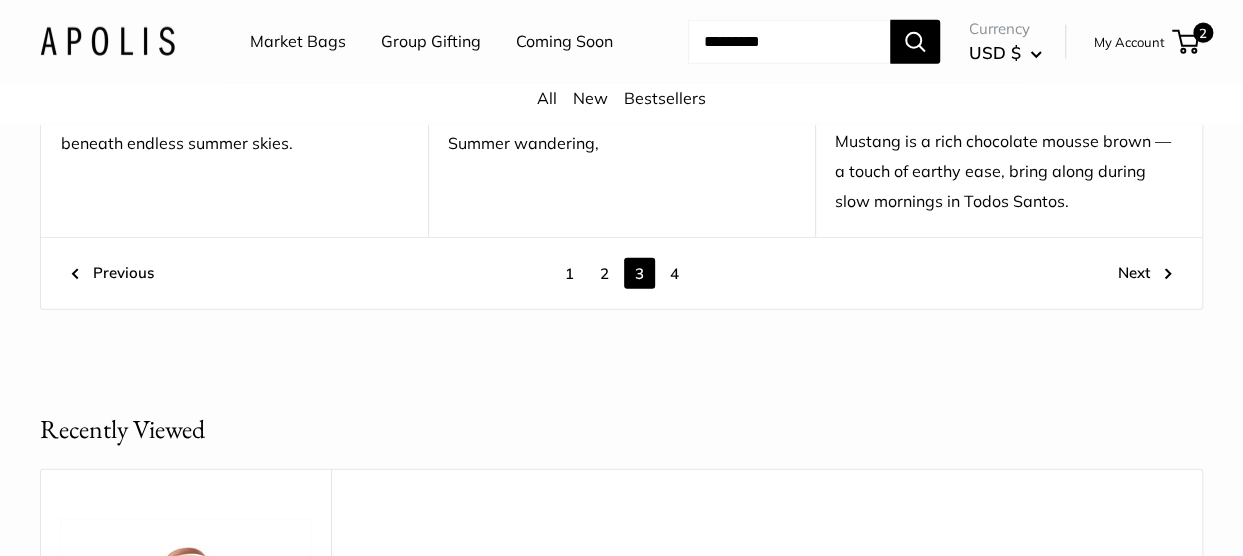 click on "4" at bounding box center [674, 273] 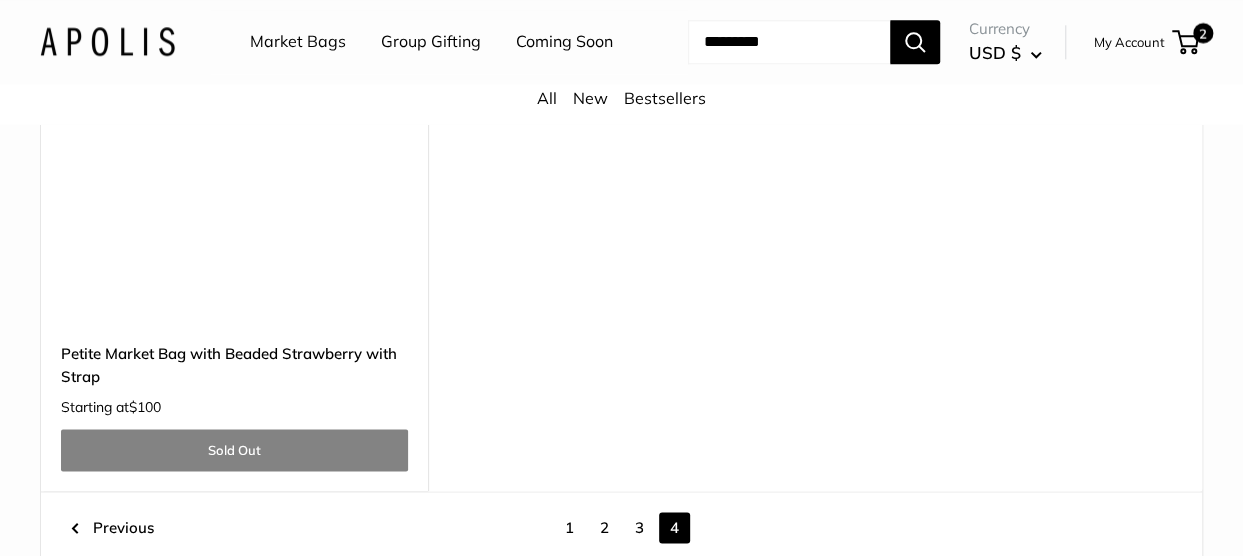 scroll, scrollTop: 4924, scrollLeft: 0, axis: vertical 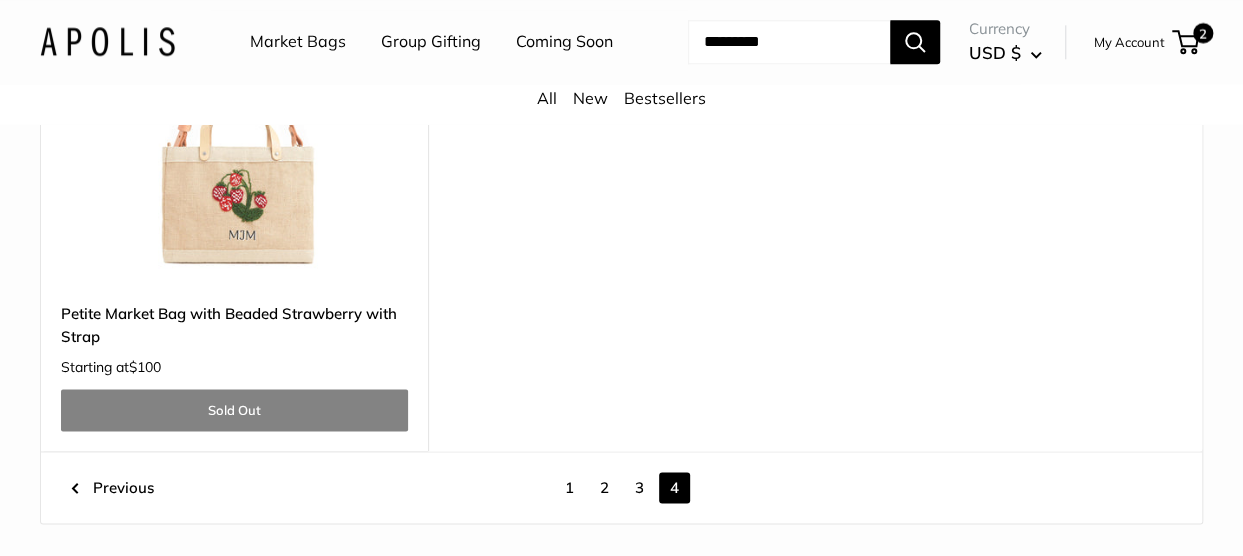 click on "1" at bounding box center (569, 487) 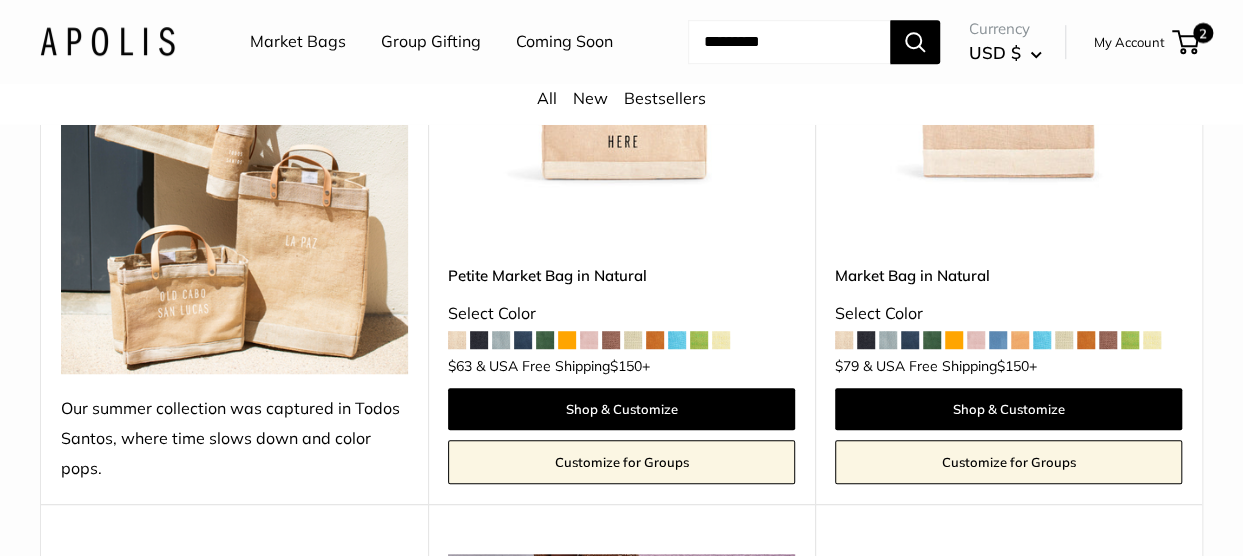 scroll, scrollTop: 424, scrollLeft: 0, axis: vertical 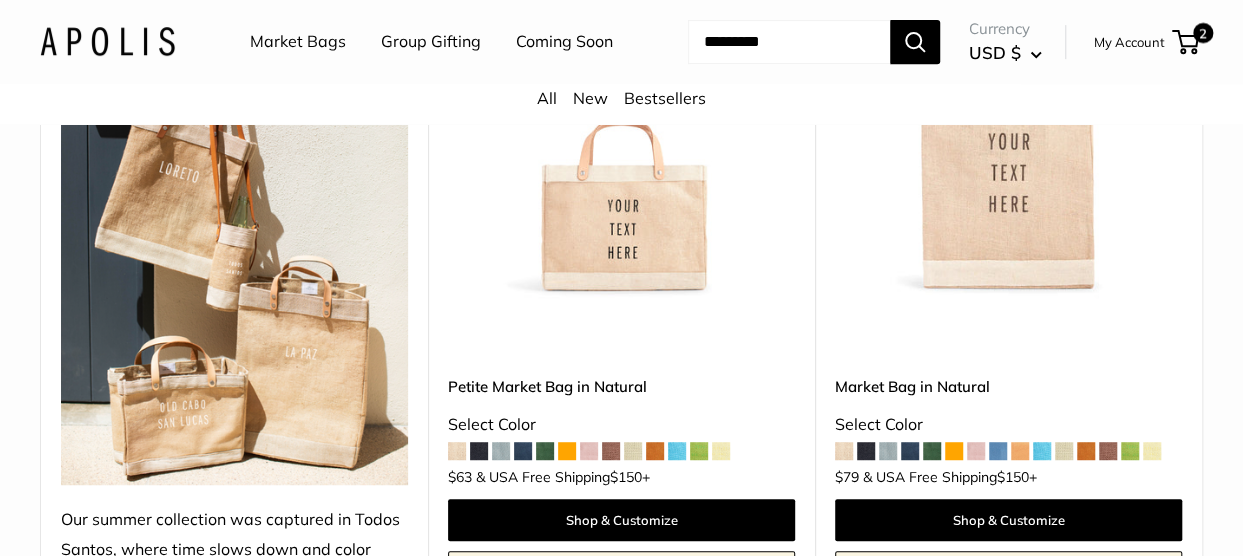 click at bounding box center (0, 0) 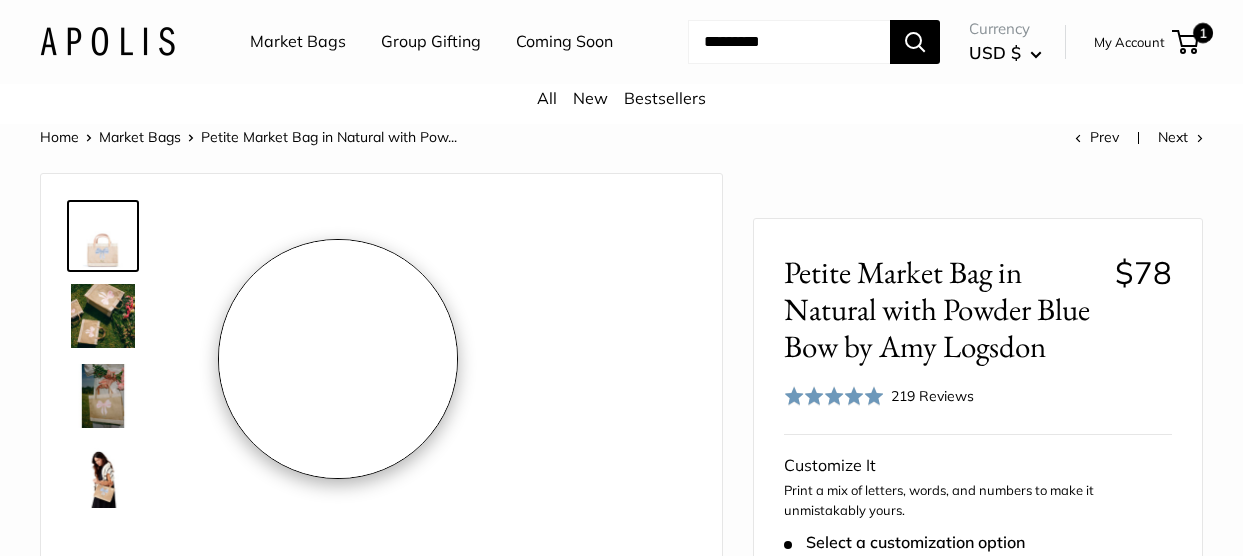 scroll, scrollTop: 0, scrollLeft: 0, axis: both 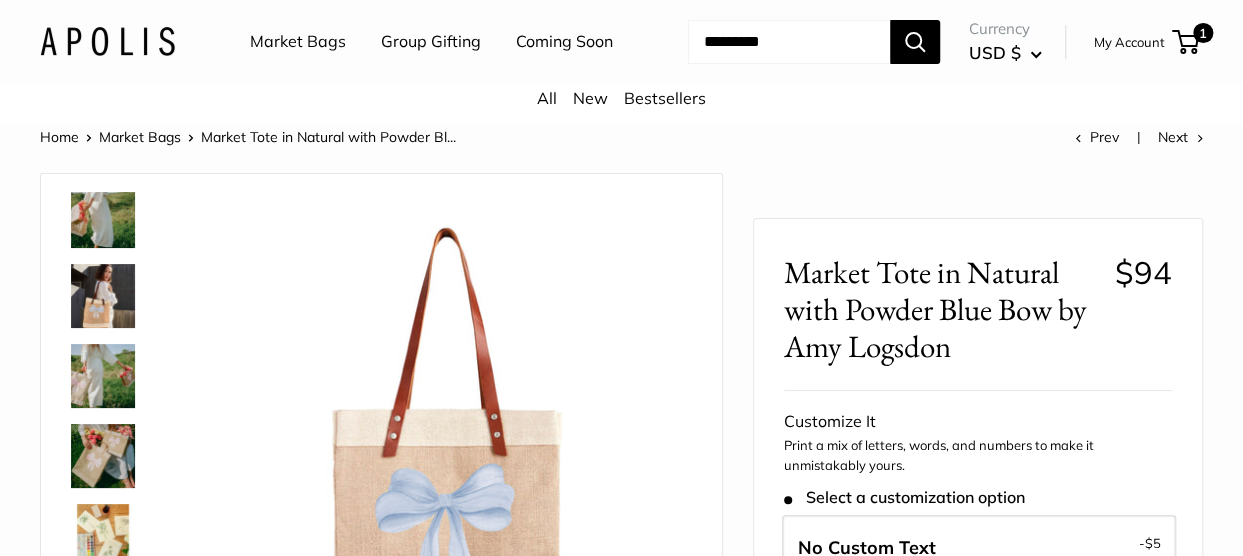 click at bounding box center (103, 296) 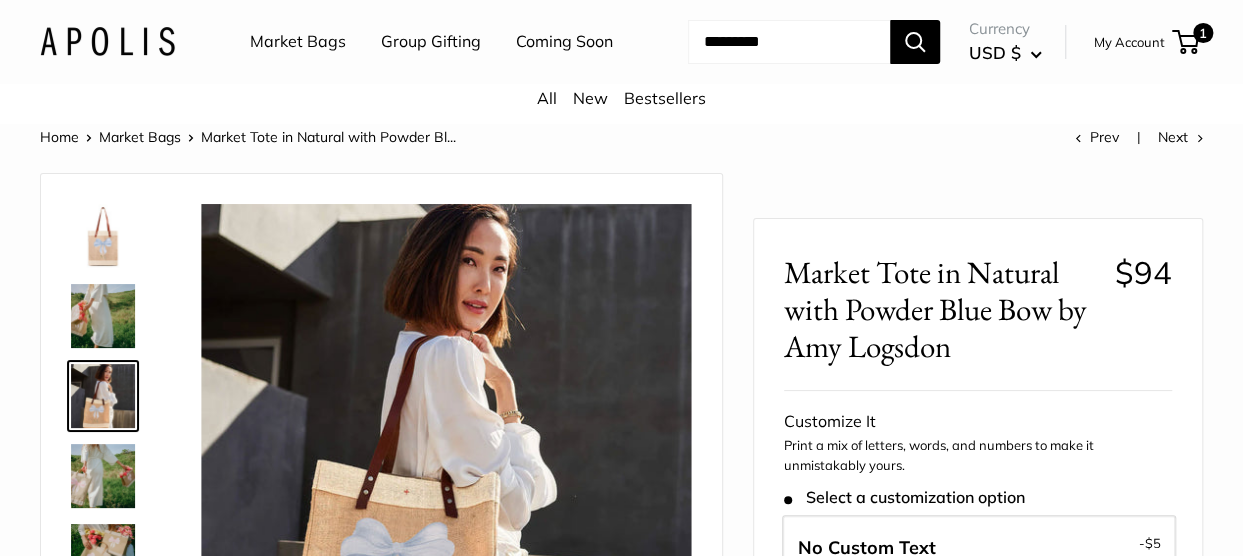 scroll, scrollTop: 200, scrollLeft: 0, axis: vertical 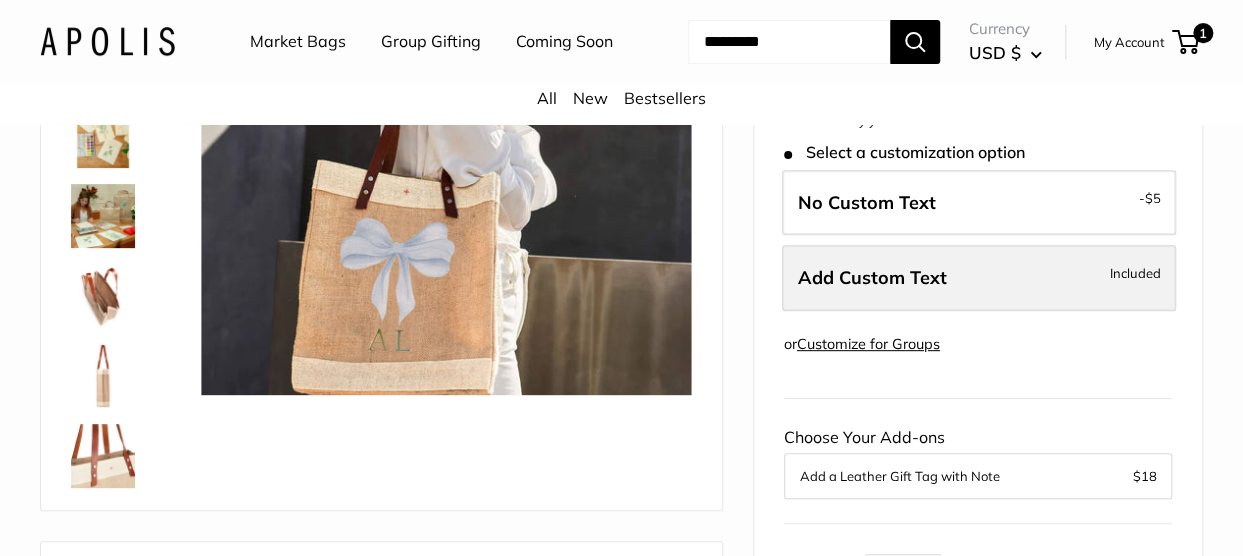 click on "Add Custom Text" at bounding box center [872, 277] 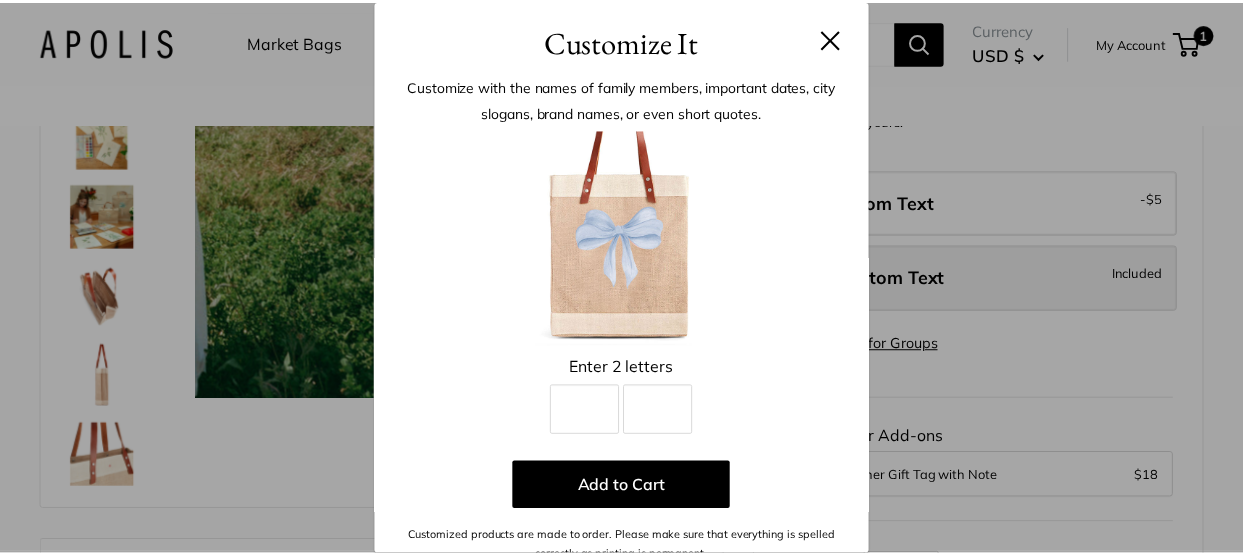 scroll, scrollTop: 0, scrollLeft: 0, axis: both 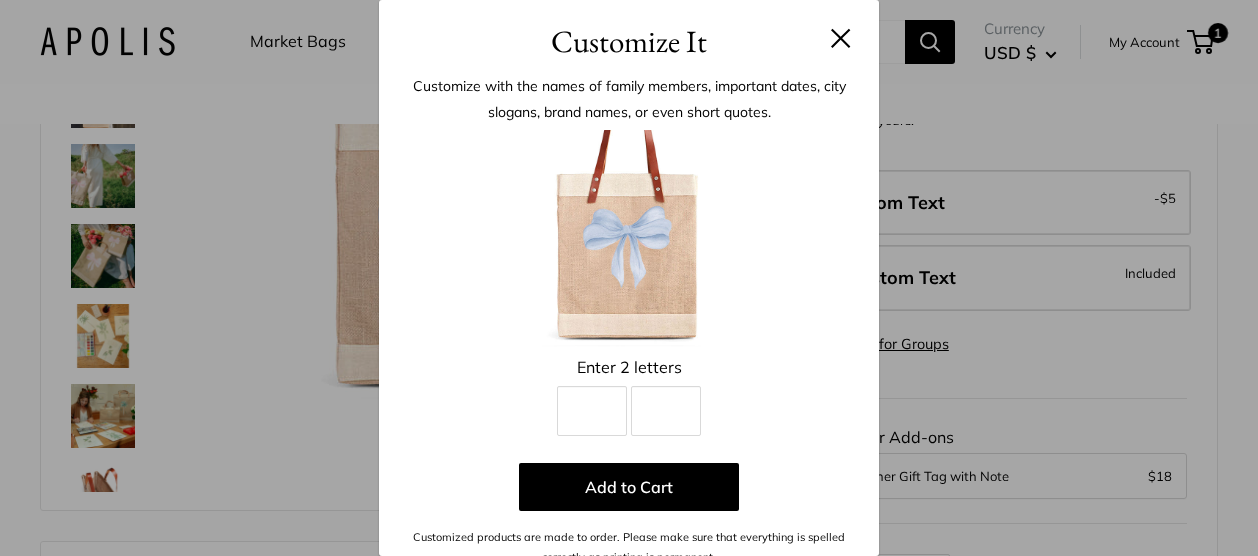 click at bounding box center (841, 38) 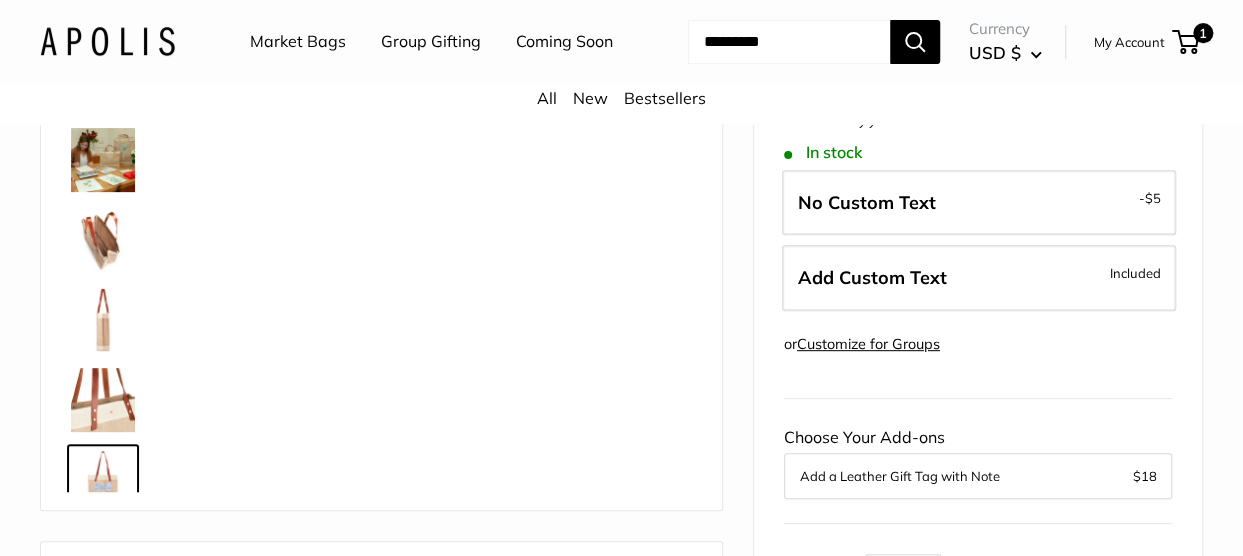 scroll, scrollTop: 288, scrollLeft: 0, axis: vertical 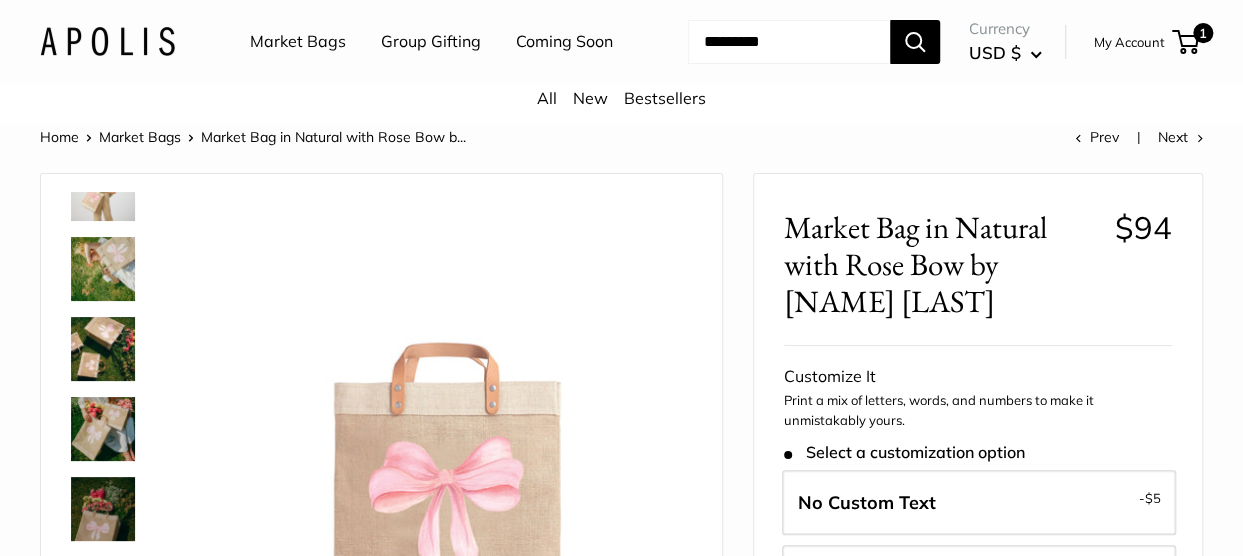 click at bounding box center (103, 192) 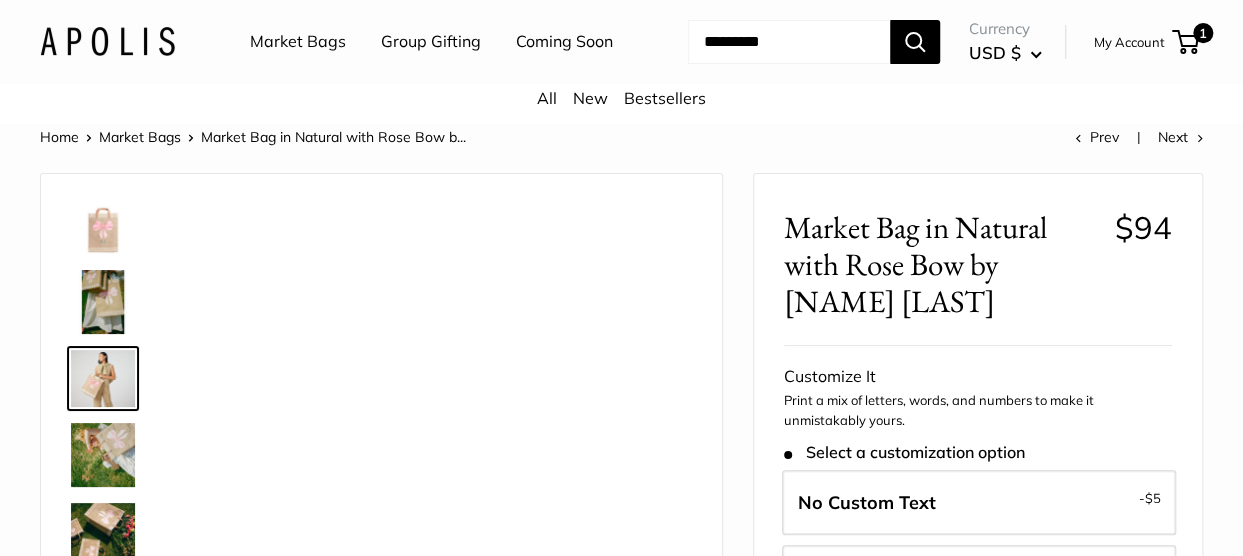 scroll, scrollTop: 0, scrollLeft: 0, axis: both 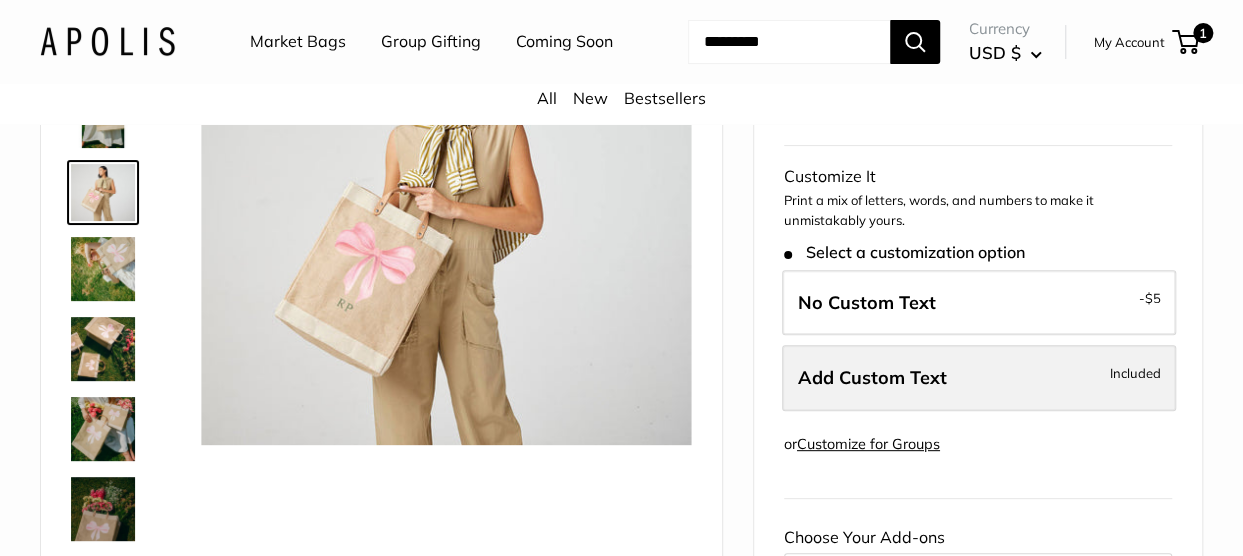 click on "Add Custom Text" at bounding box center [872, 377] 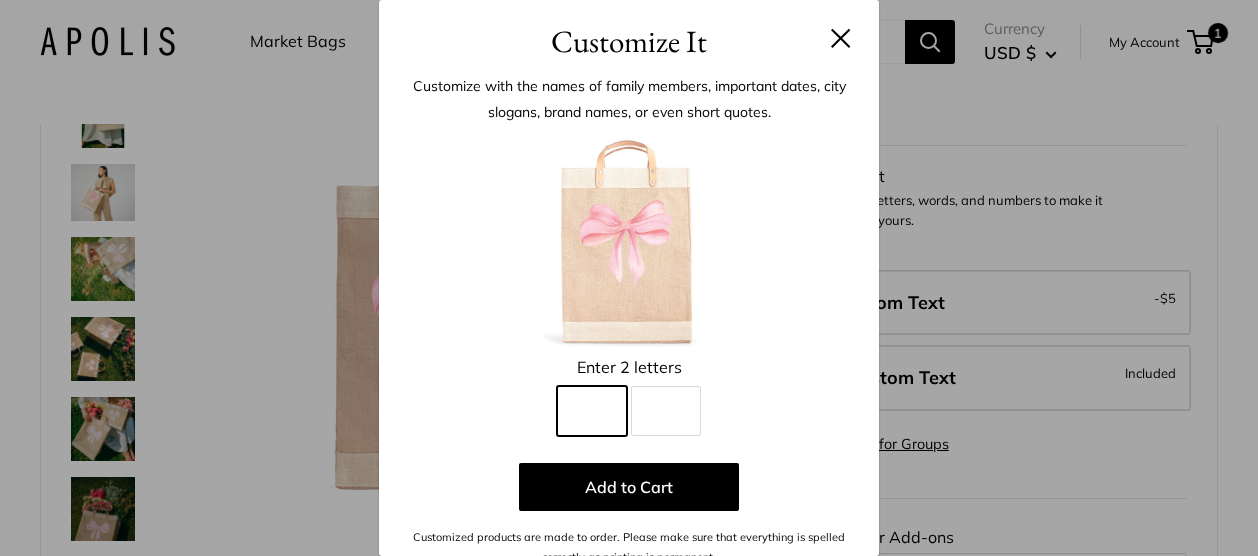 click on "Line 1" at bounding box center [592, 411] 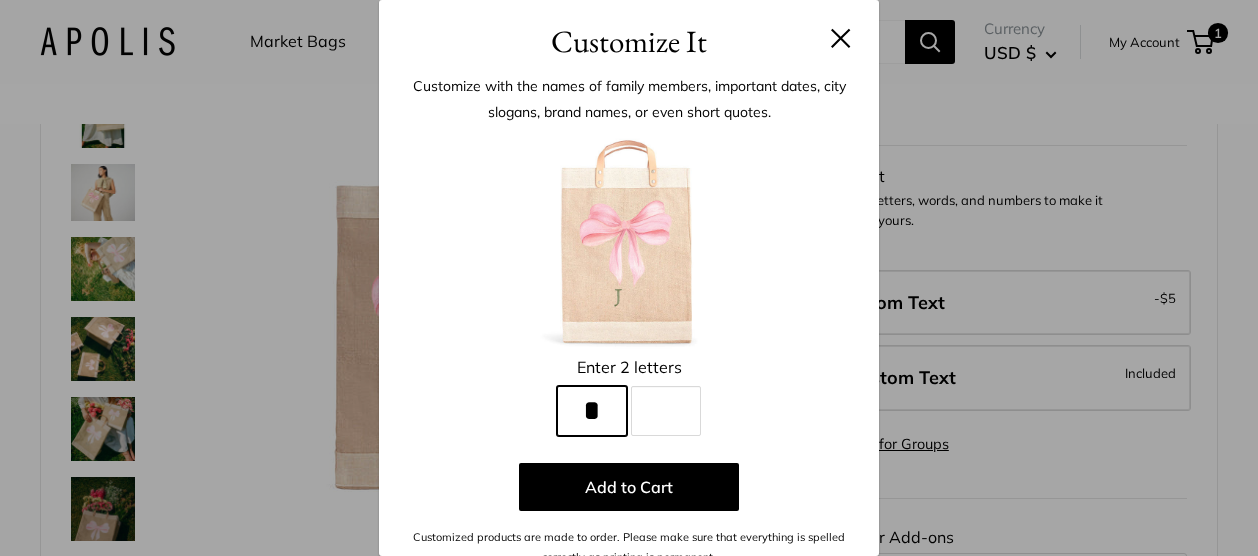 type on "*" 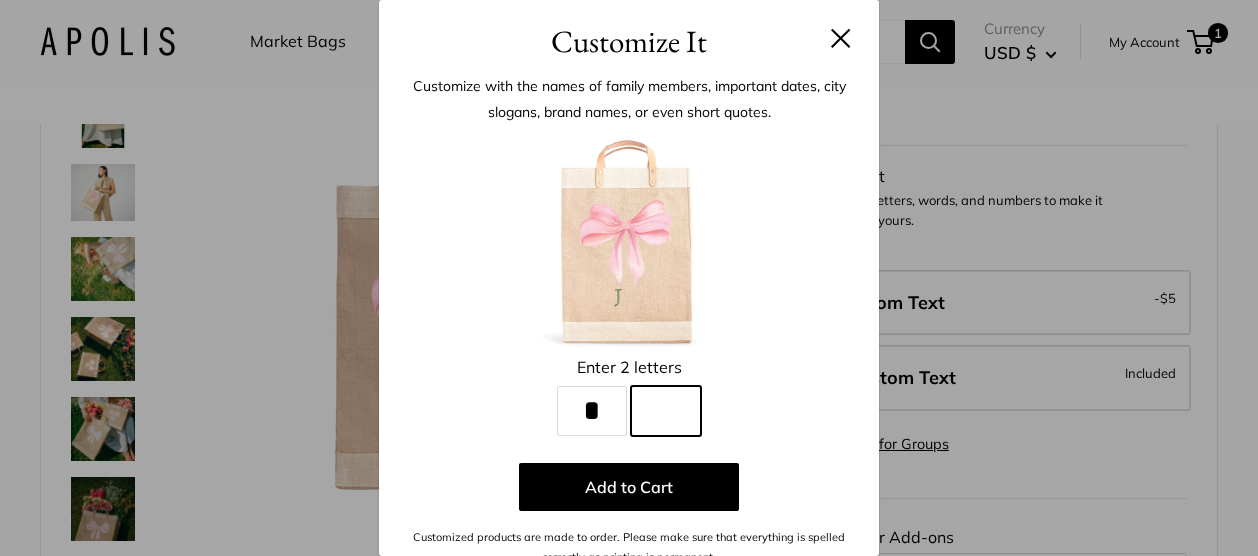 click on "Line 2" at bounding box center [666, 411] 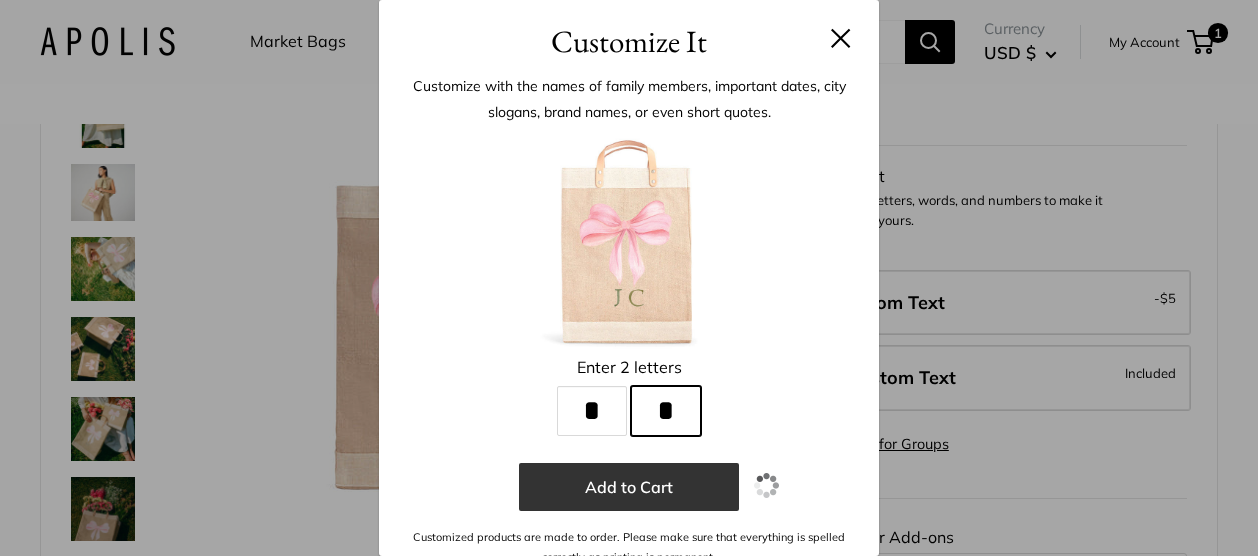type on "*" 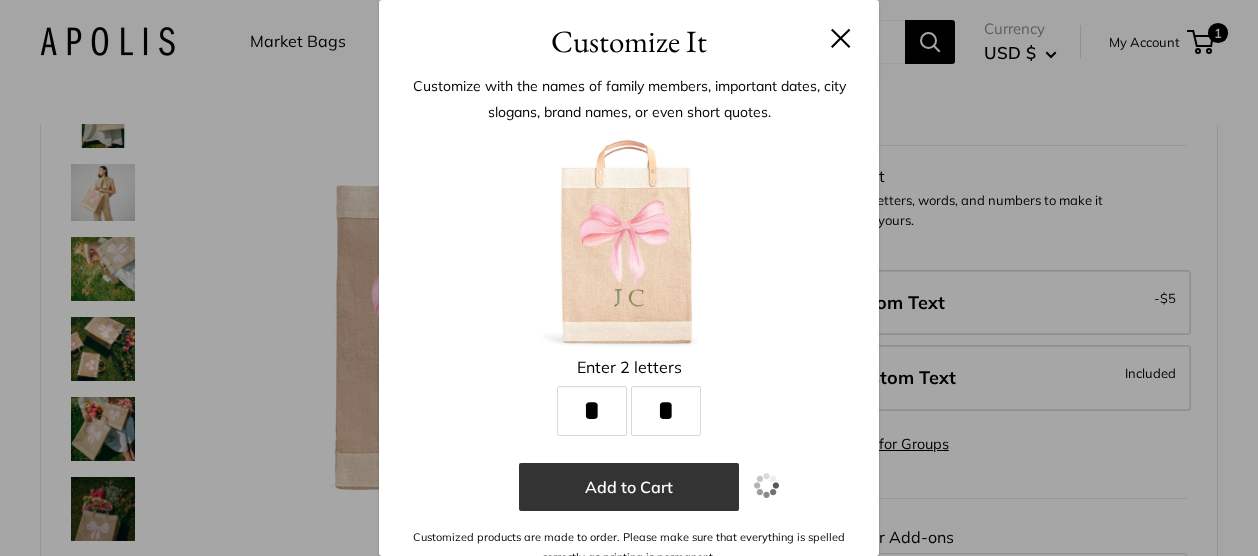 click on "Add to Cart" at bounding box center [629, 487] 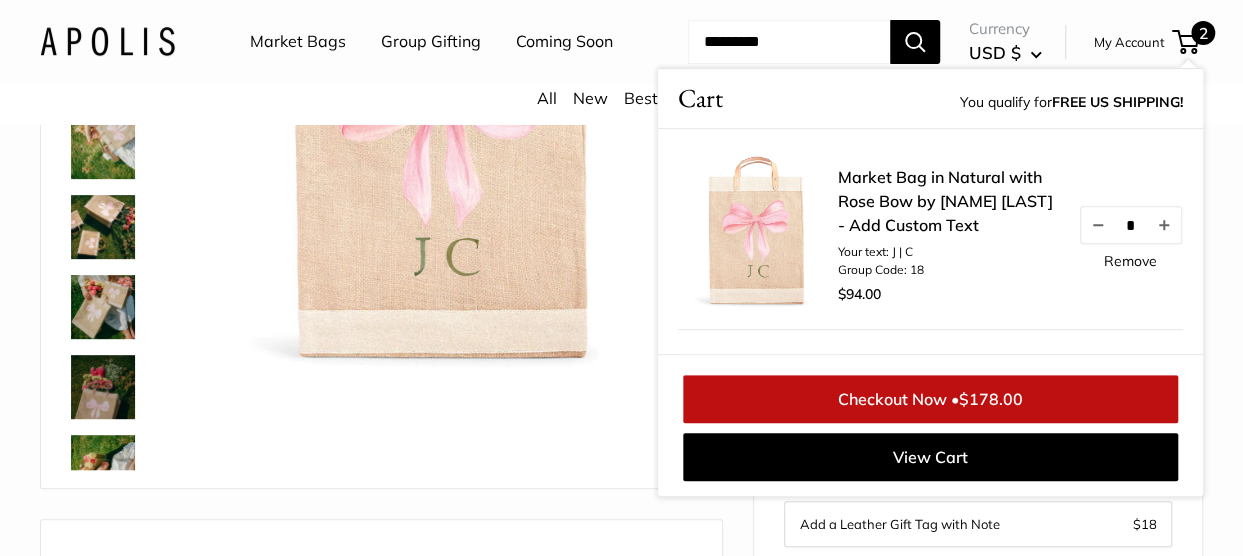 scroll, scrollTop: 200, scrollLeft: 0, axis: vertical 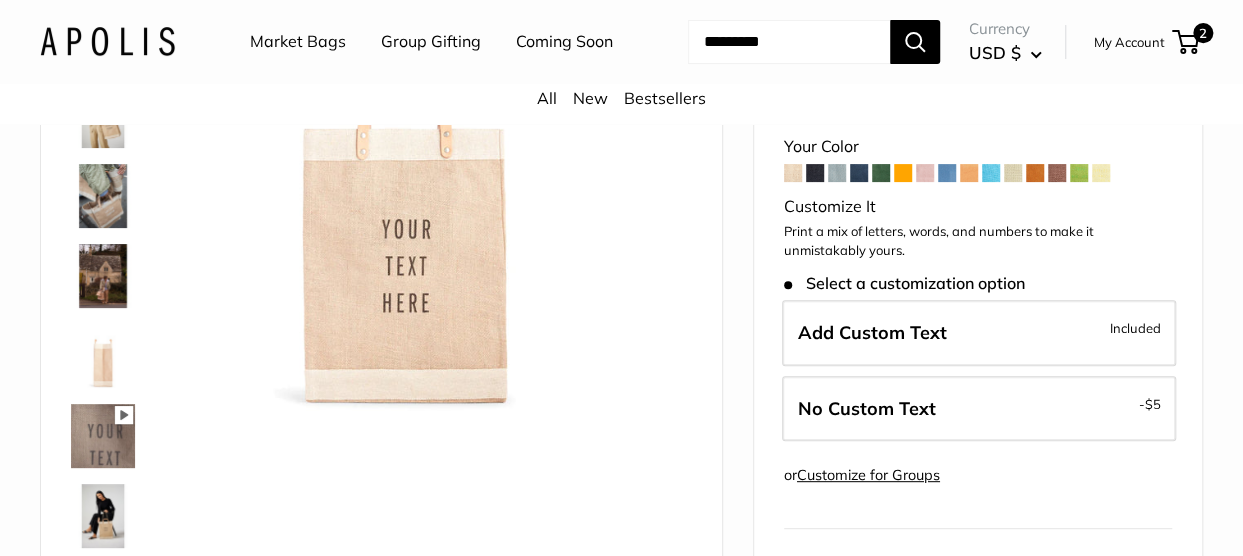 click at bounding box center [815, 173] 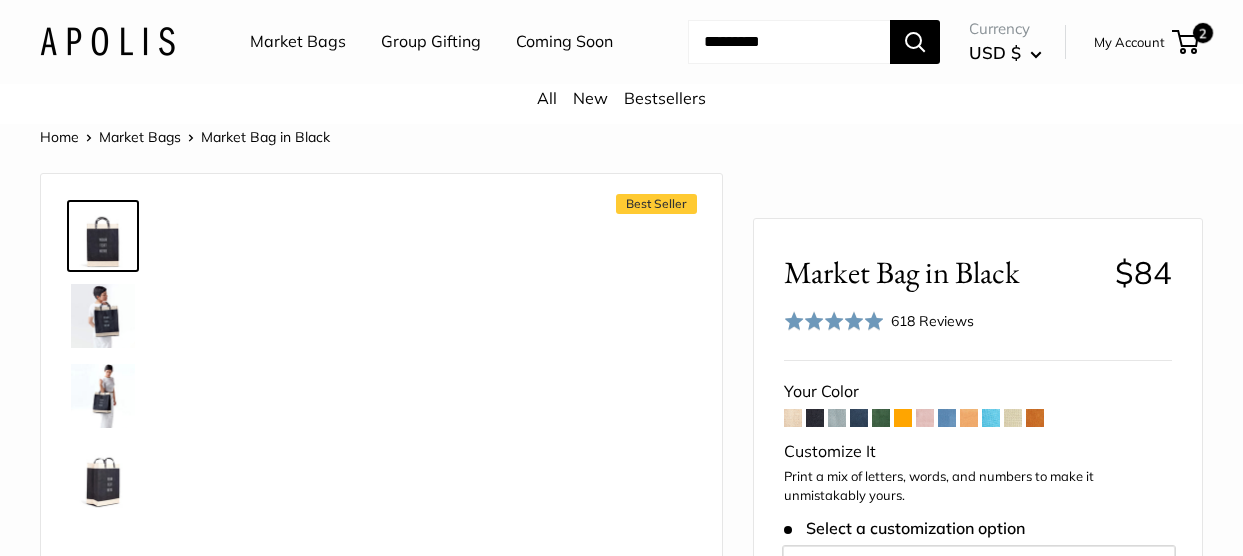 scroll, scrollTop: 0, scrollLeft: 0, axis: both 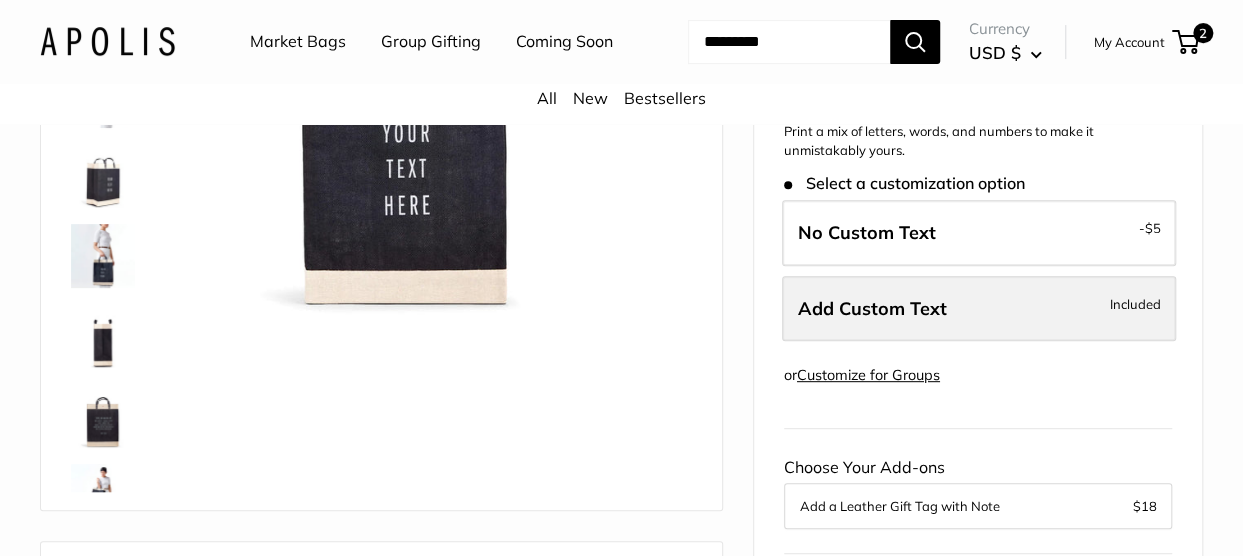 click on "Add Custom Text" at bounding box center (872, 308) 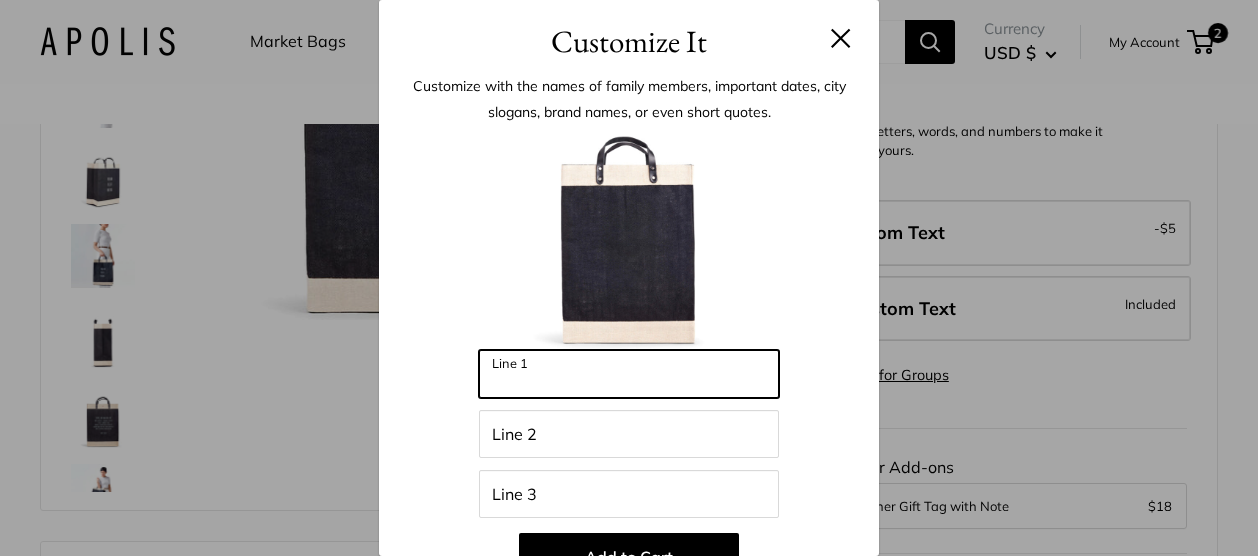click on "Line 1" at bounding box center [629, 374] 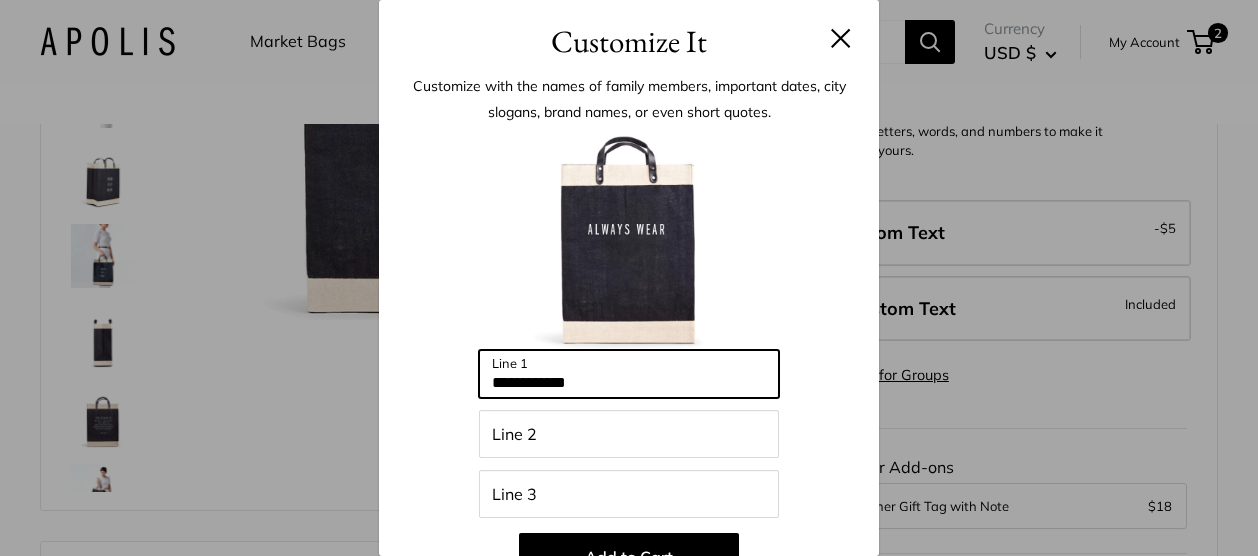 type on "**********" 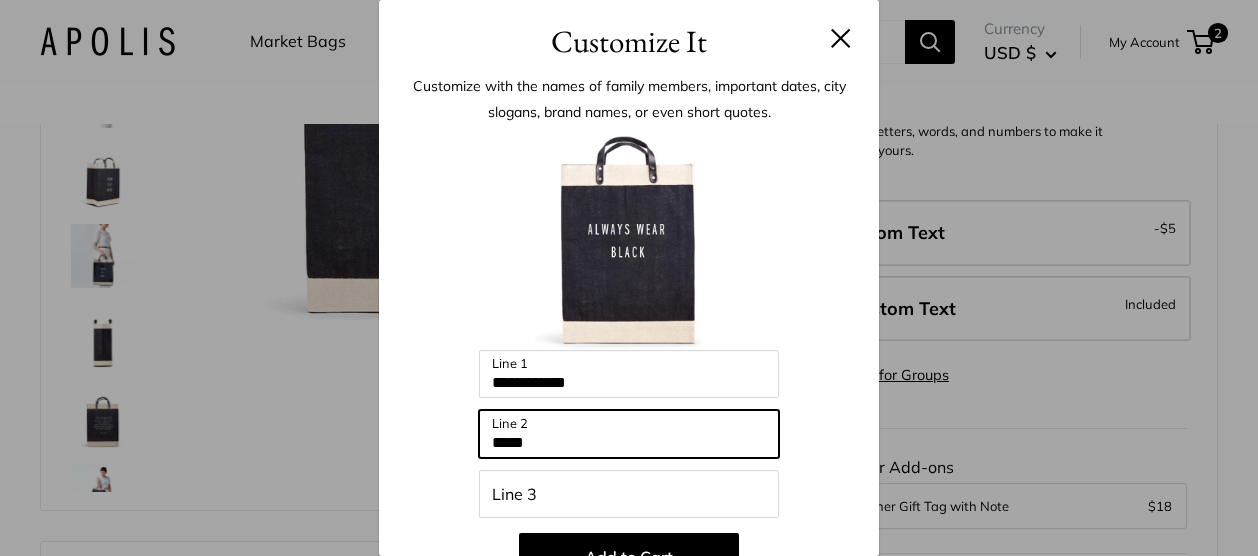 type on "*****" 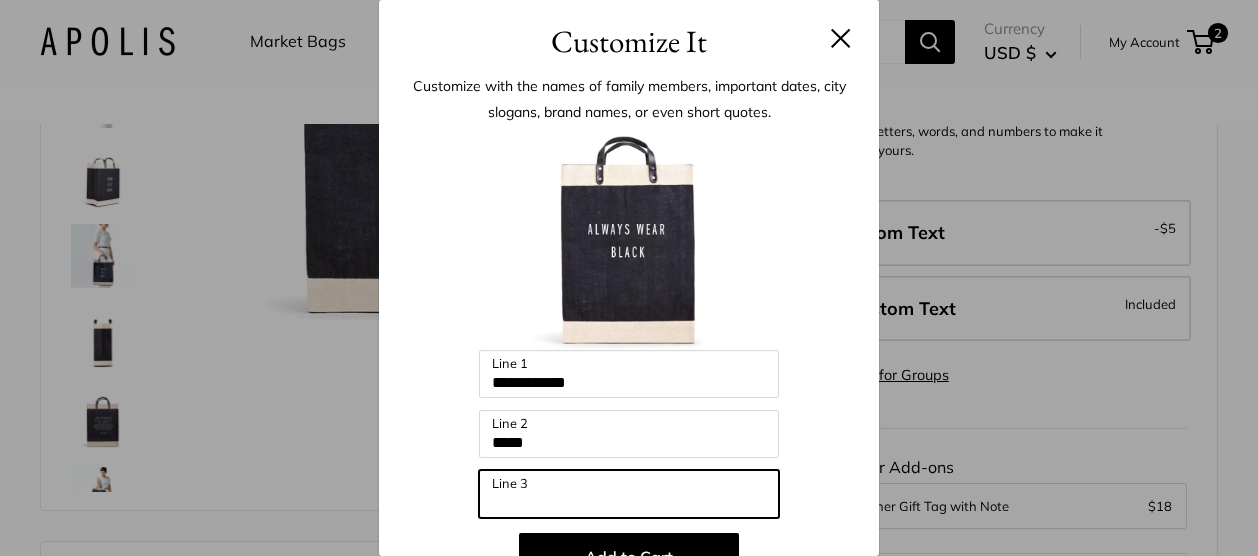 click on "Line 3" at bounding box center [629, 494] 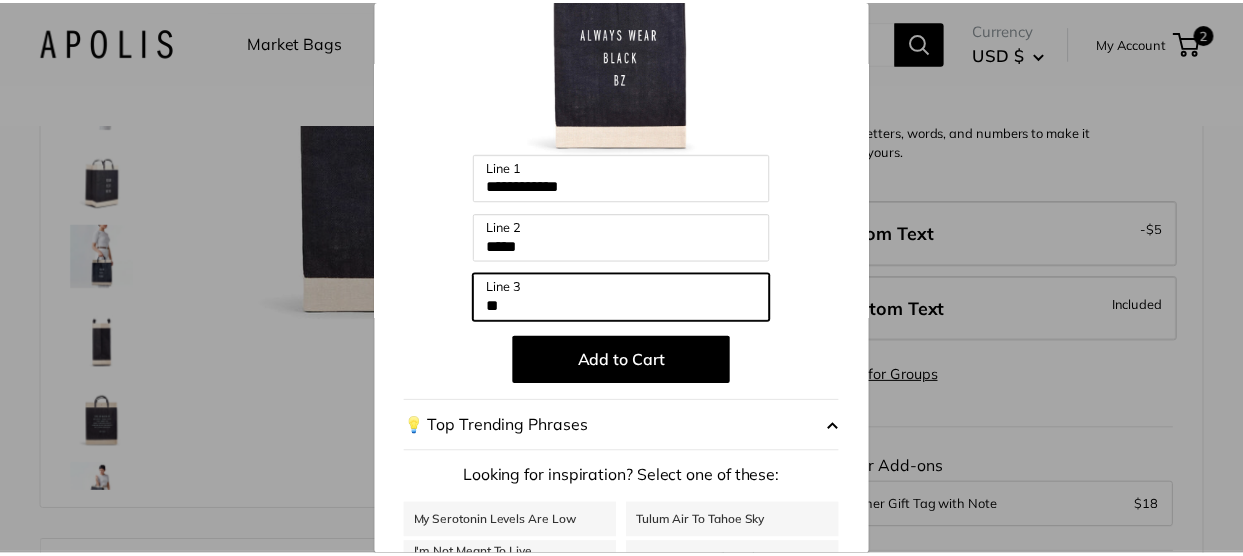 scroll, scrollTop: 200, scrollLeft: 0, axis: vertical 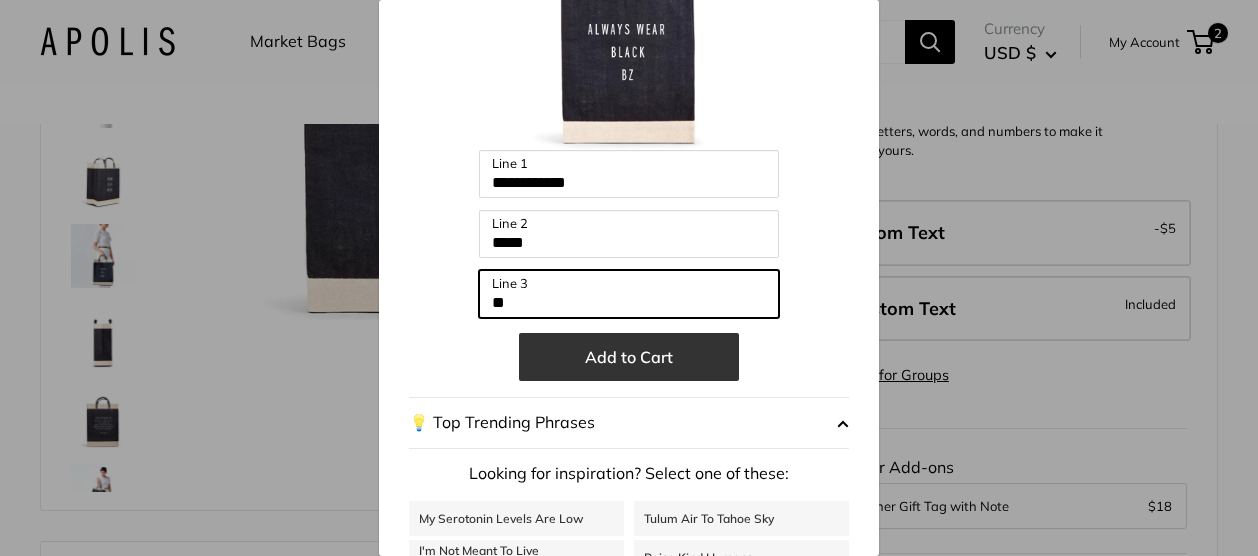 type on "**" 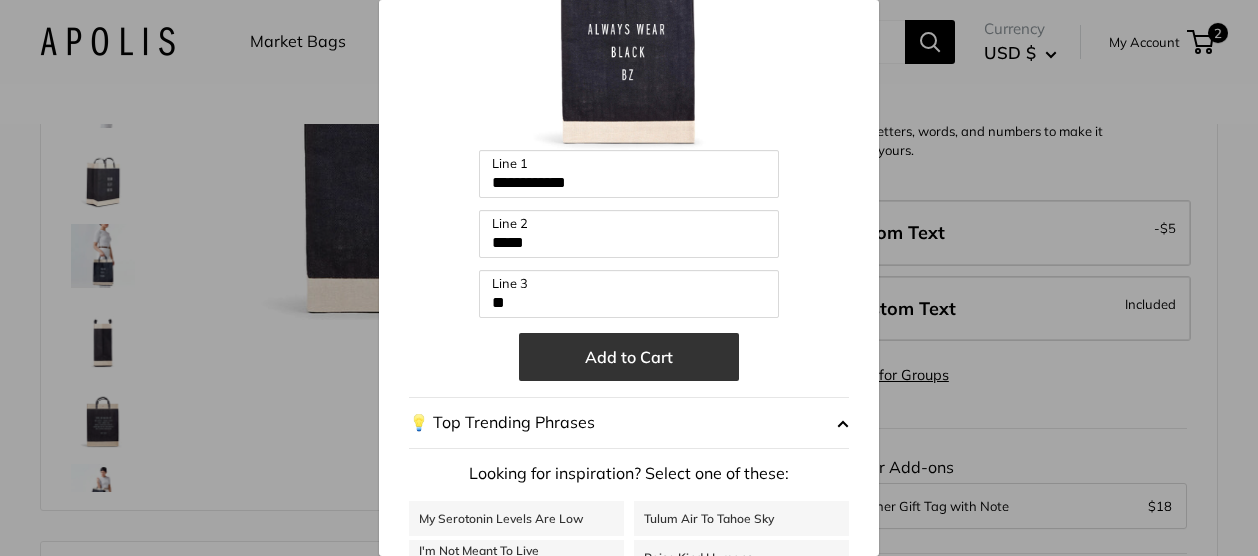 click on "Add to Cart" at bounding box center [629, 357] 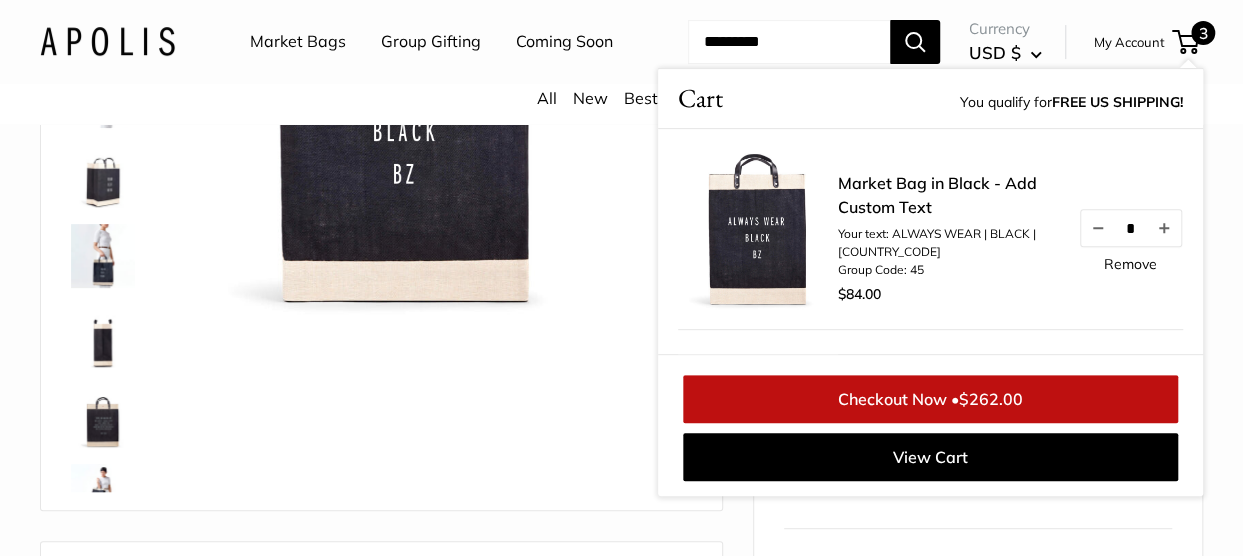 scroll, scrollTop: 100, scrollLeft: 0, axis: vertical 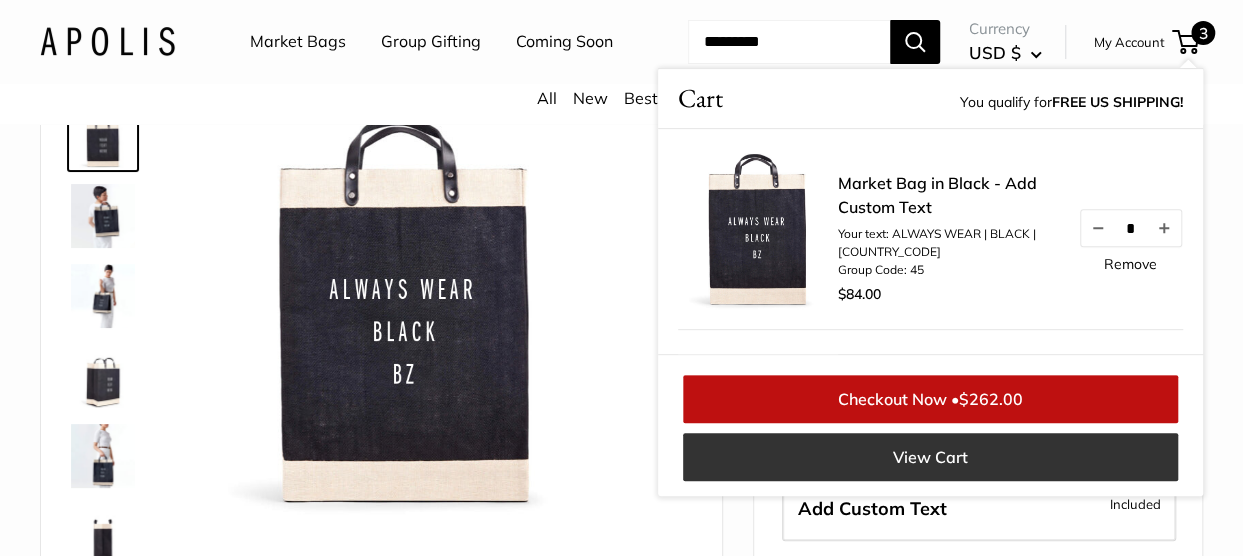 click on "View Cart" at bounding box center [930, 457] 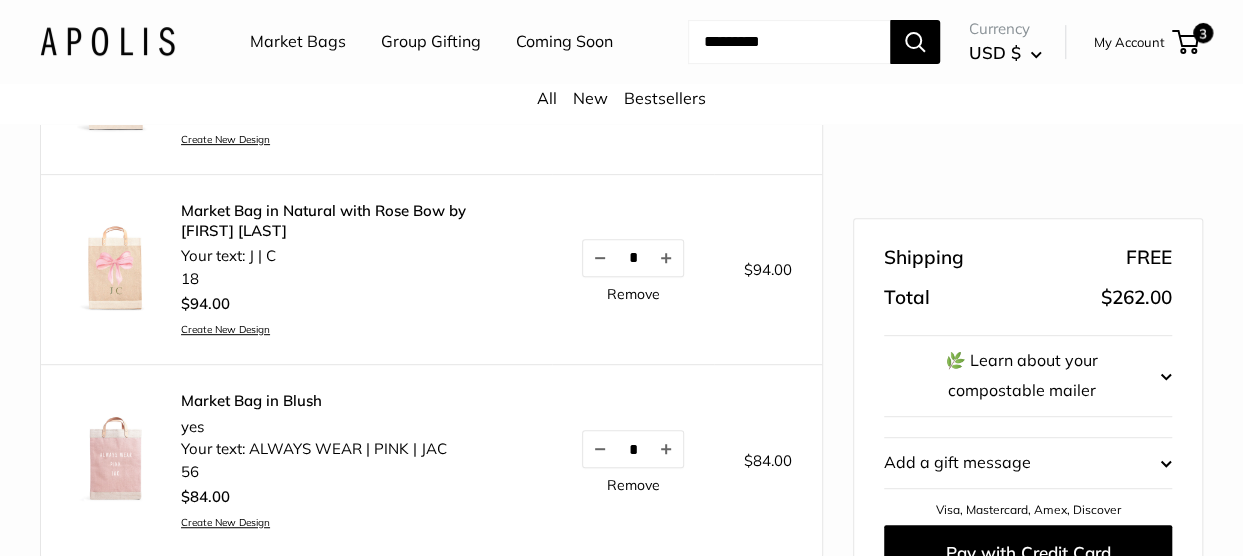scroll, scrollTop: 354, scrollLeft: 0, axis: vertical 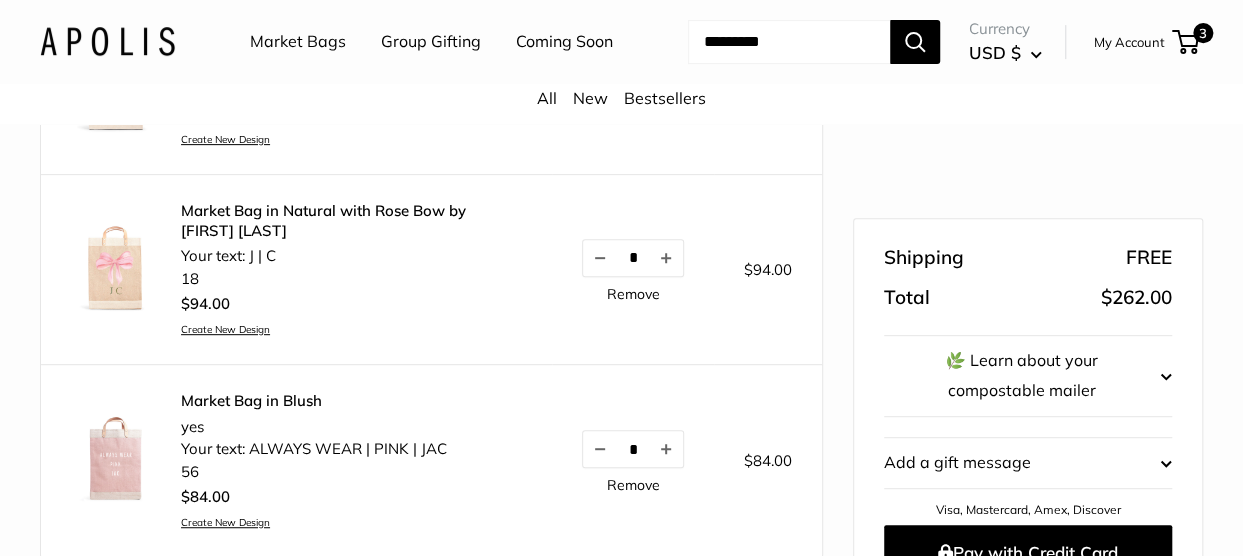 click on "Remove" at bounding box center [633, 294] 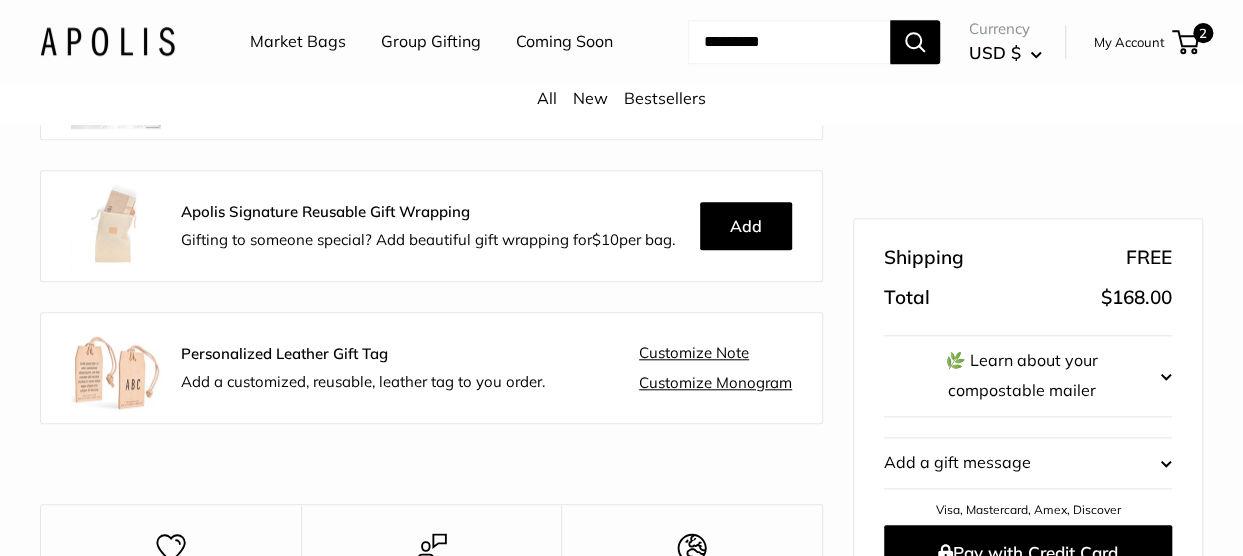 scroll, scrollTop: 754, scrollLeft: 0, axis: vertical 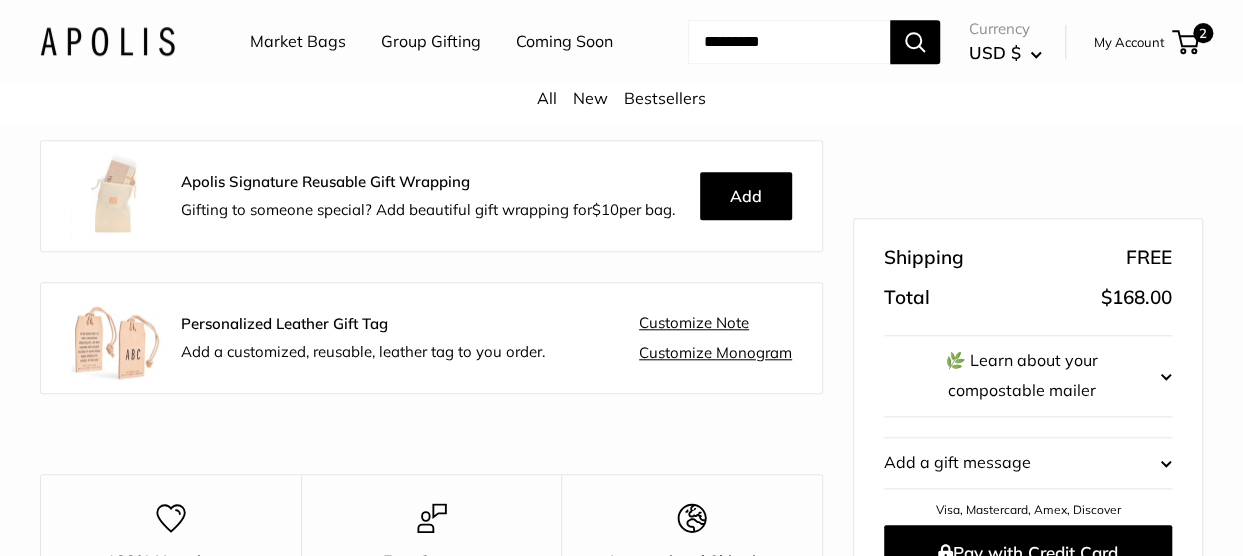 click on "Customize Note" at bounding box center [694, 323] 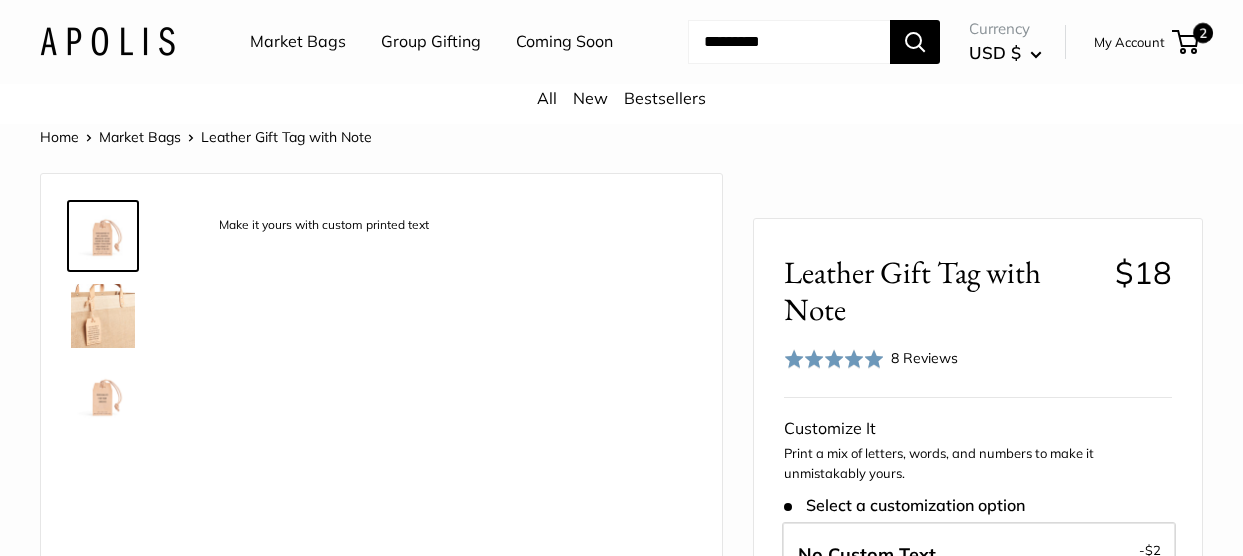 scroll, scrollTop: 0, scrollLeft: 0, axis: both 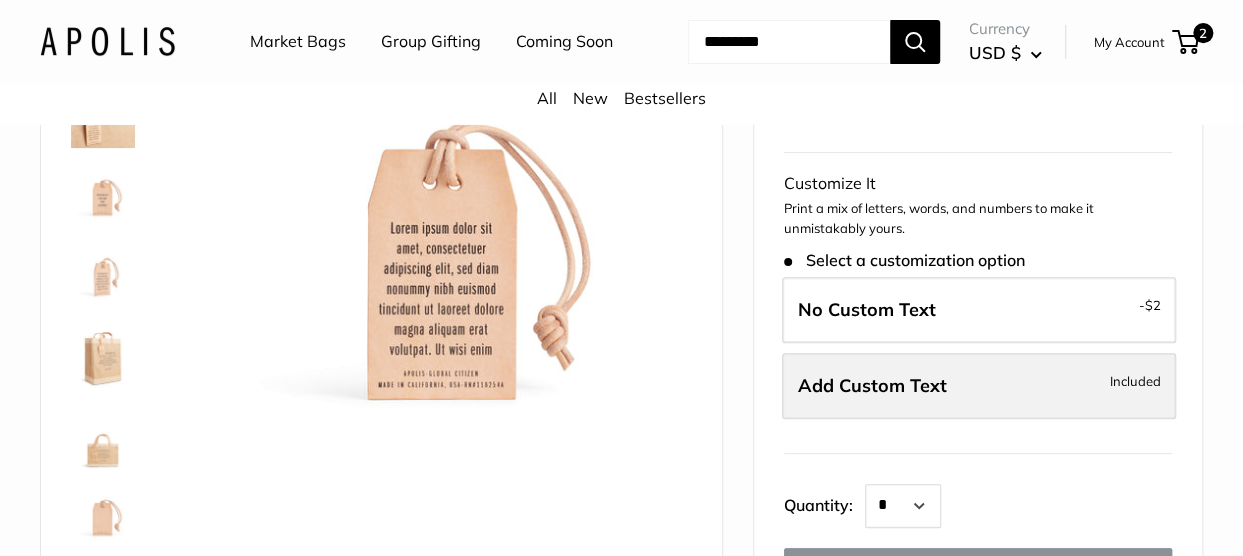 click on "Add Custom Text" at bounding box center (872, 385) 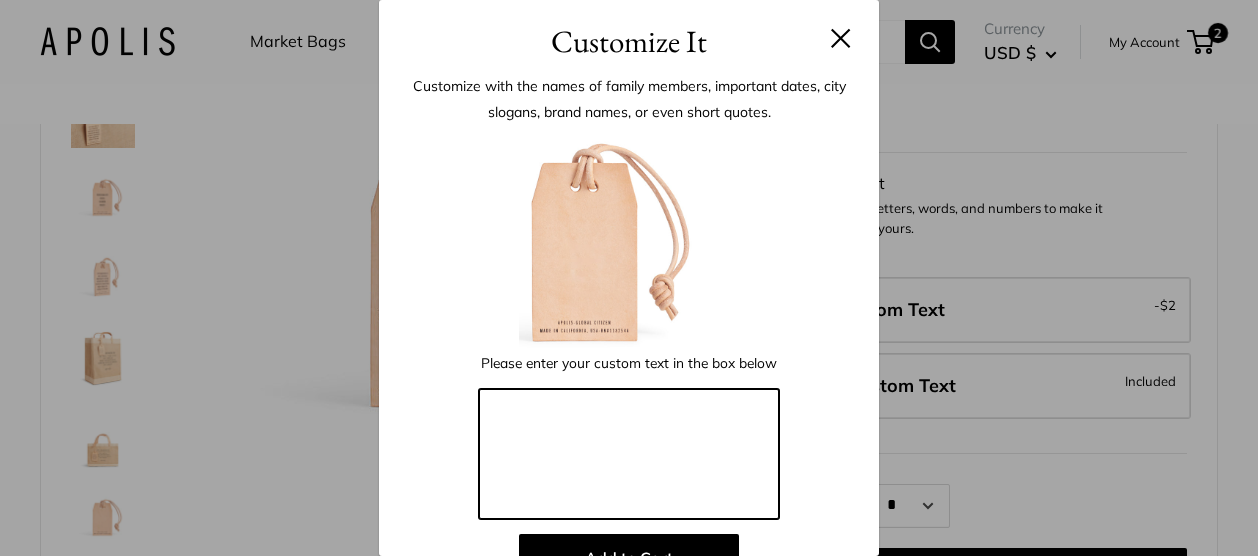 click at bounding box center [629, 454] 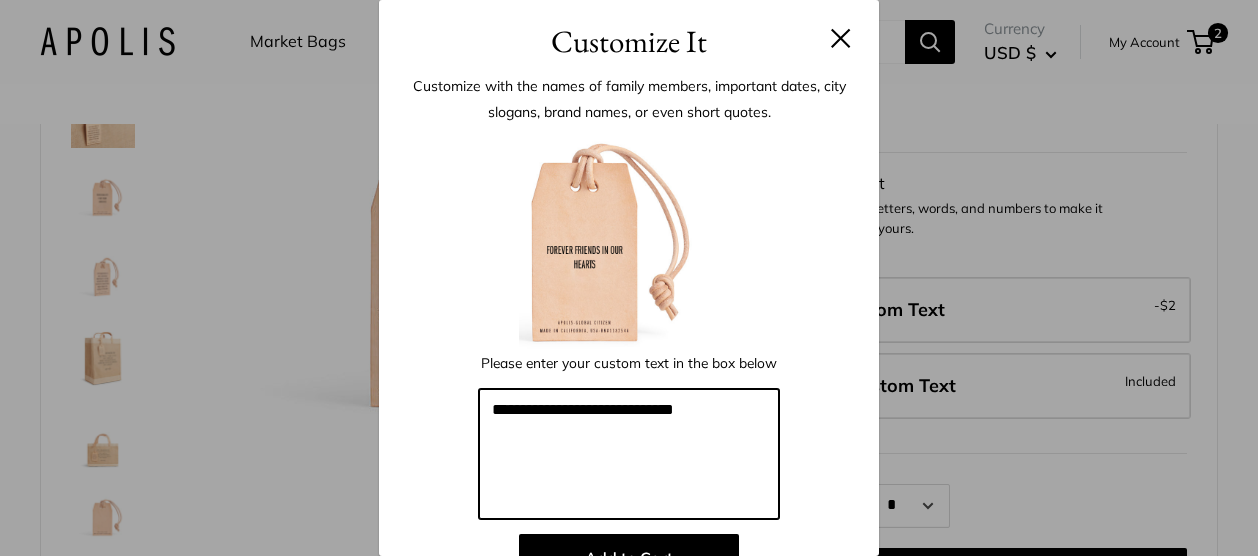 click on "**********" at bounding box center (629, 454) 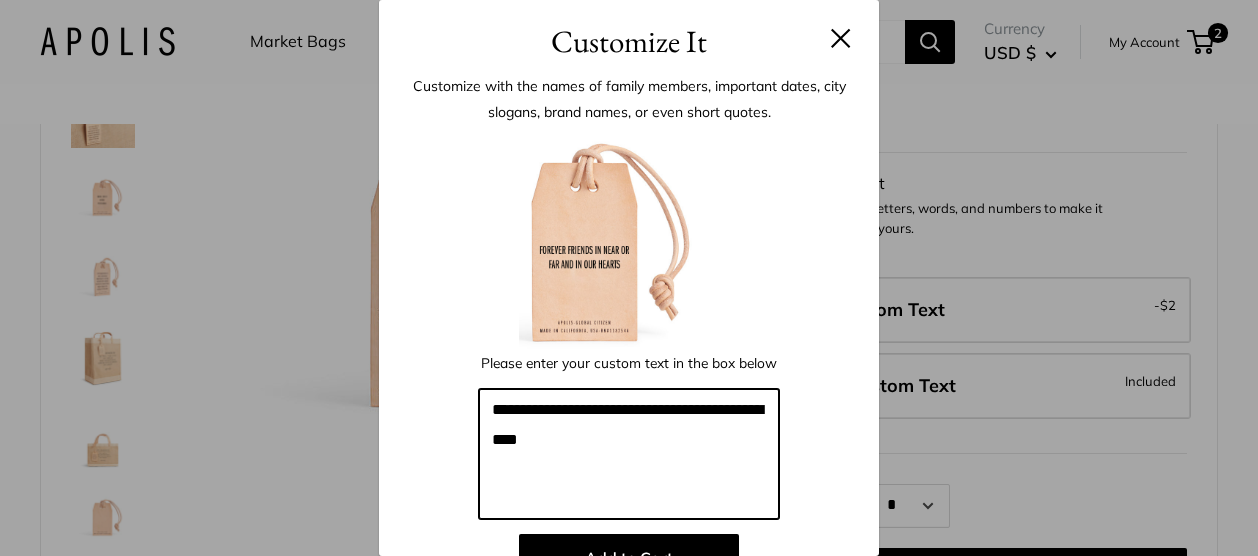 click on "**********" at bounding box center [629, 454] 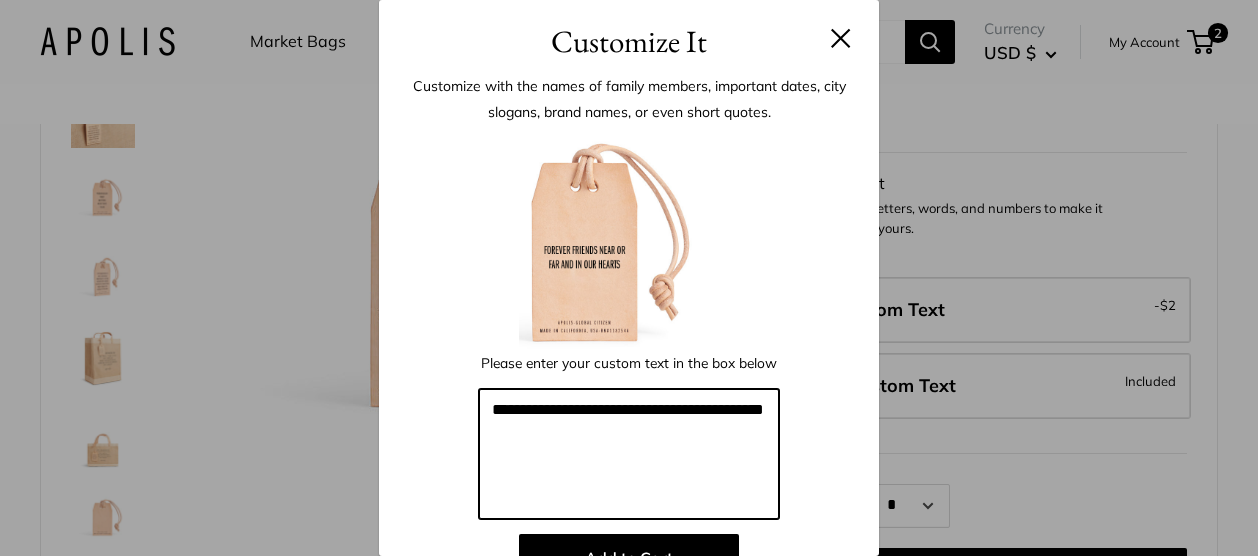 click on "**********" at bounding box center (629, 454) 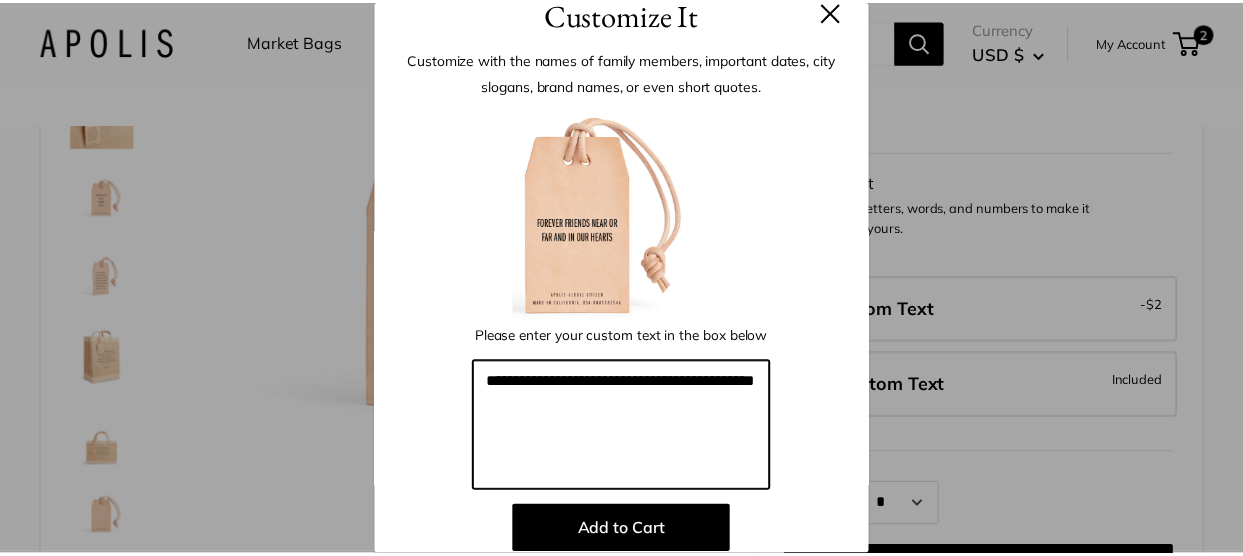 scroll, scrollTop: 94, scrollLeft: 0, axis: vertical 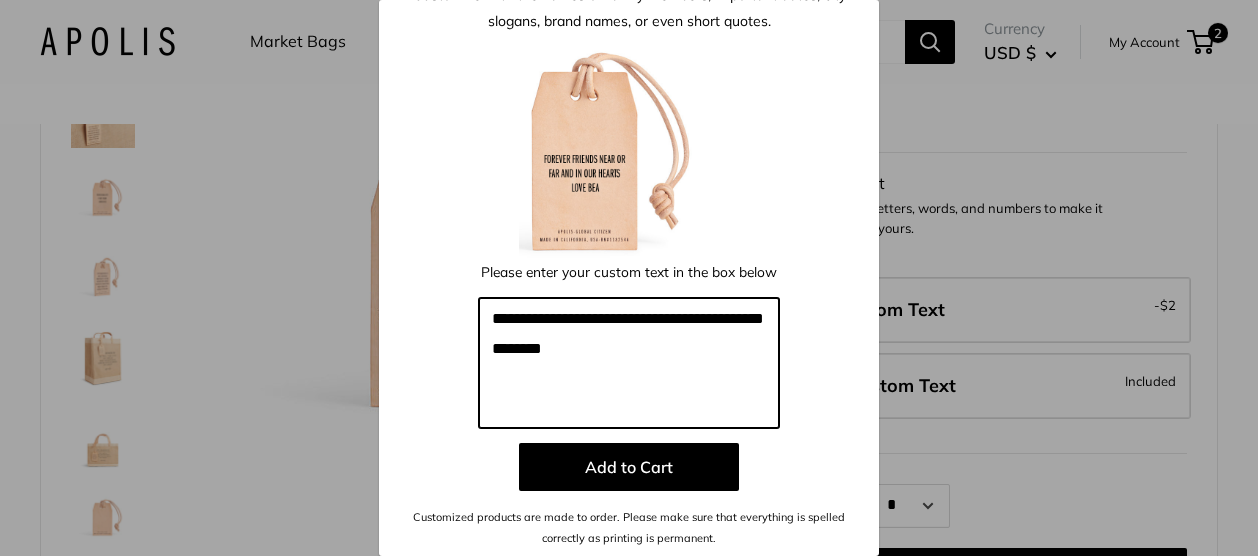 click on "**********" at bounding box center (629, 363) 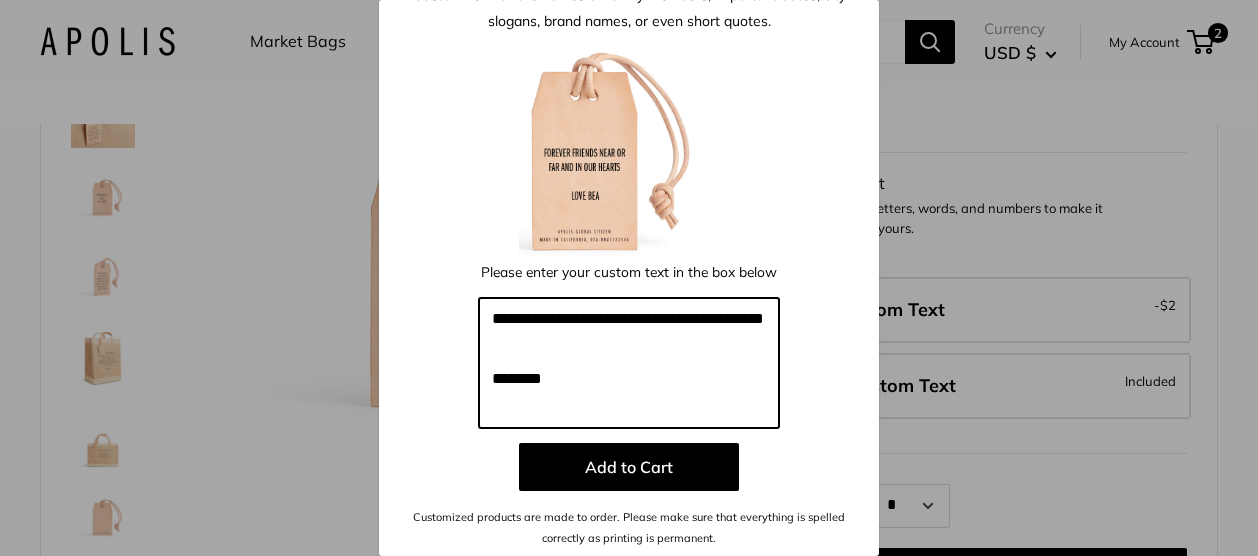 drag, startPoint x: 584, startPoint y: 410, endPoint x: 458, endPoint y: 407, distance: 126.035706 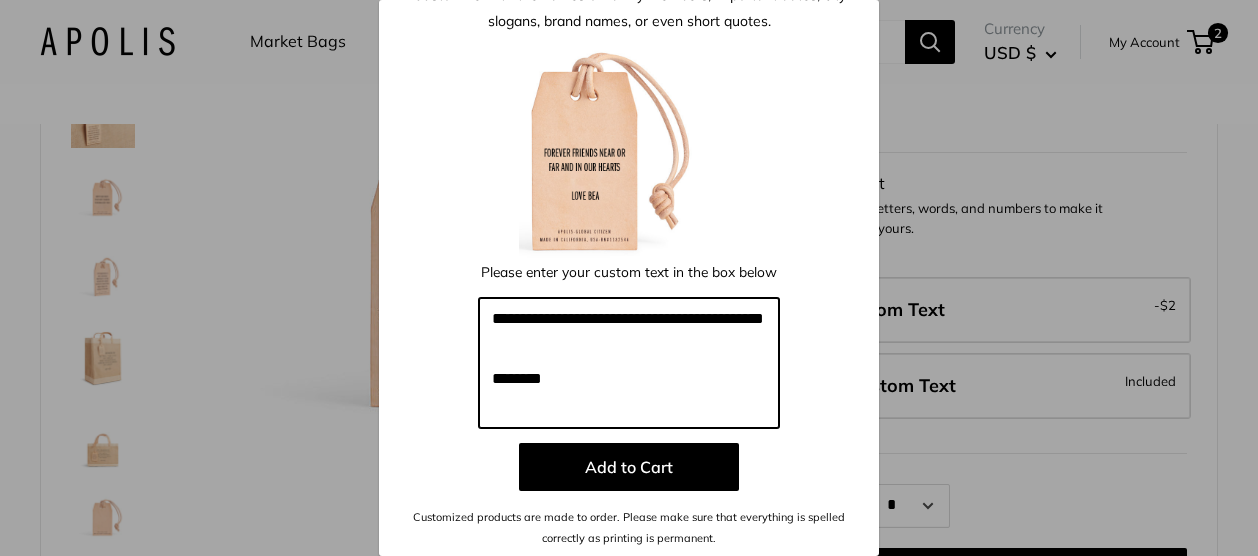 click on "**********" at bounding box center [629, 293] 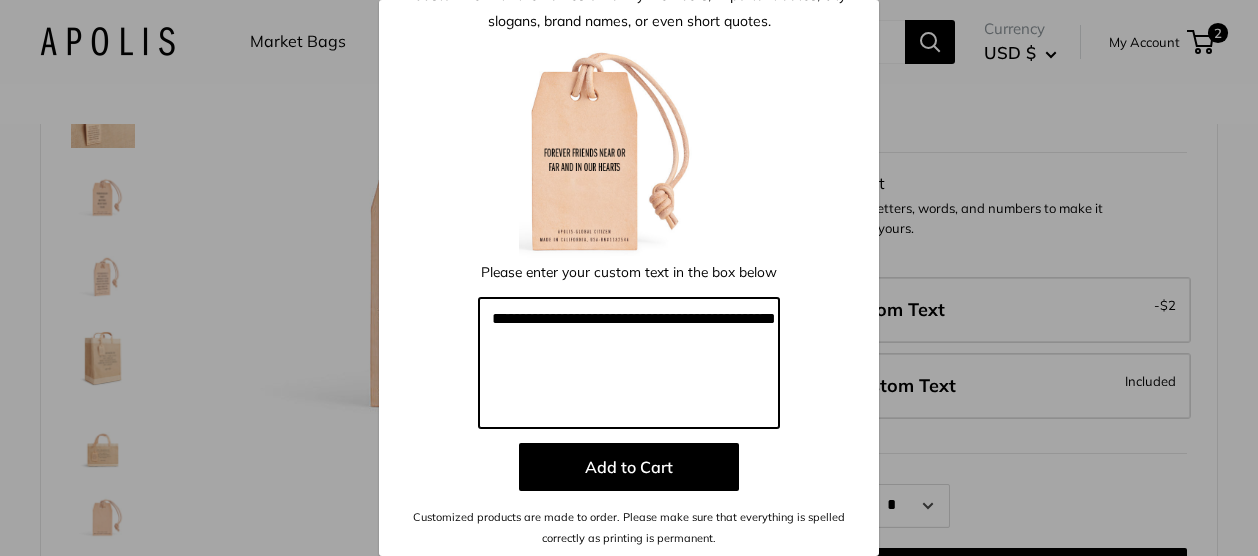 click on "**********" at bounding box center [629, 363] 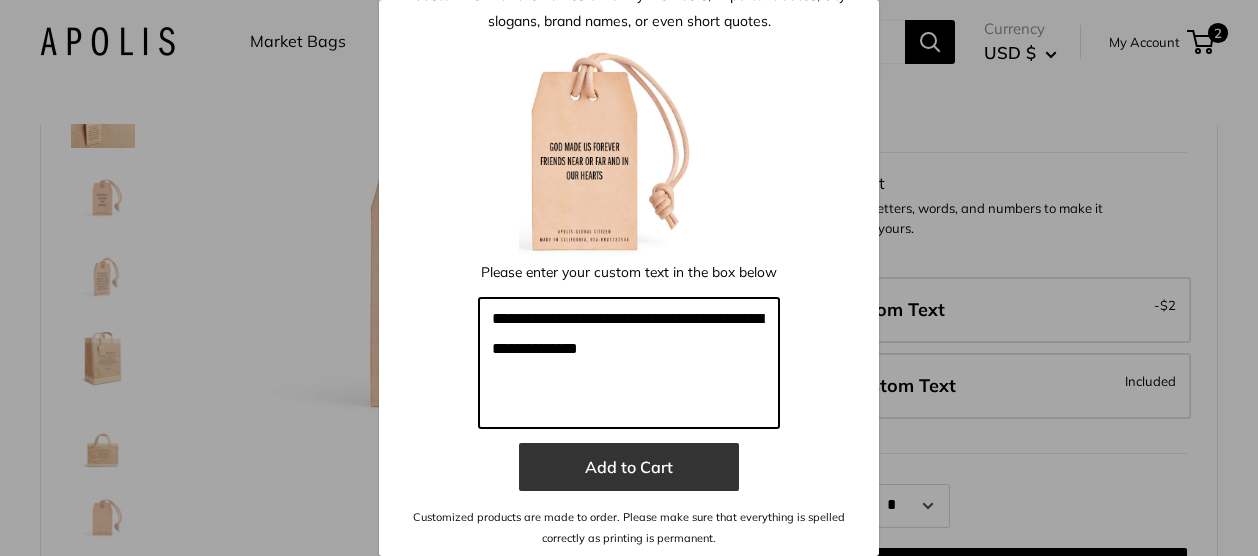 type on "**********" 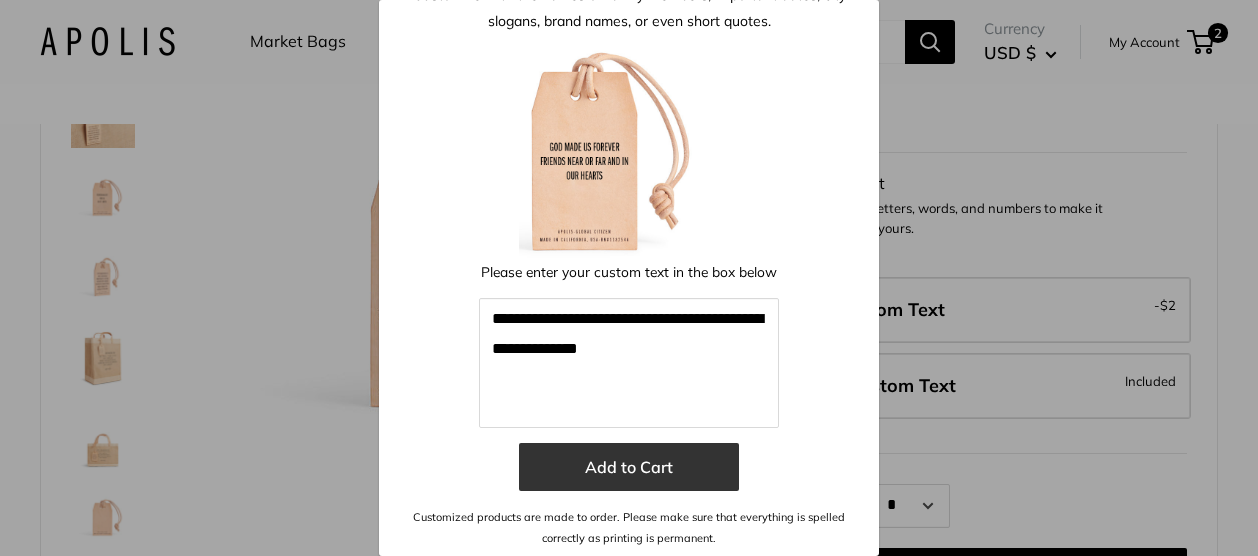 click on "Add to Cart" at bounding box center (629, 467) 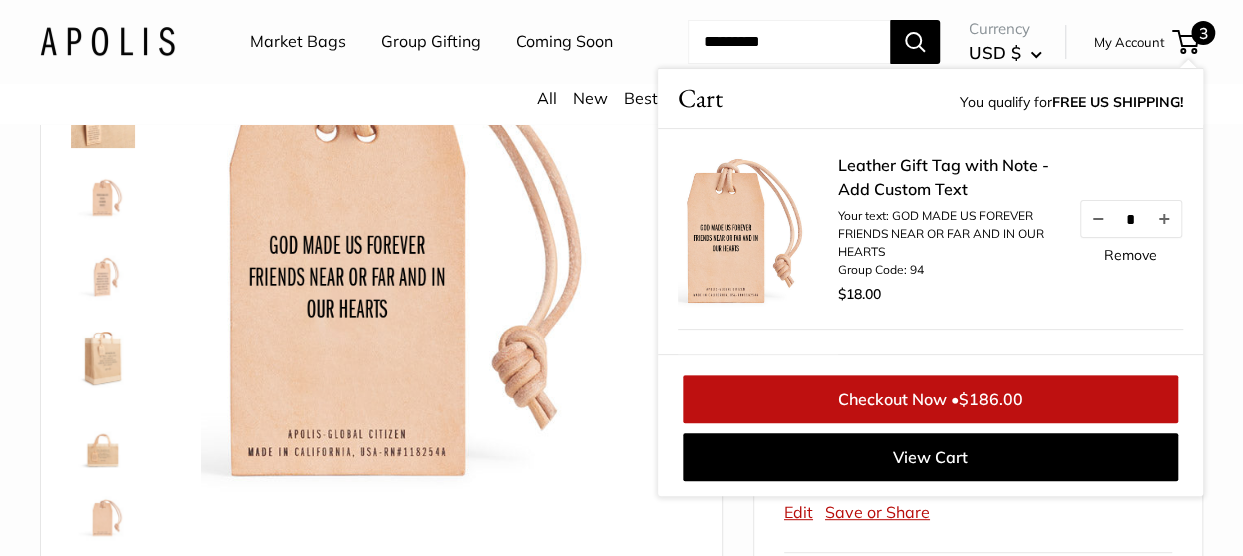 click on "Checkout Now •  $186.00" at bounding box center (930, 399) 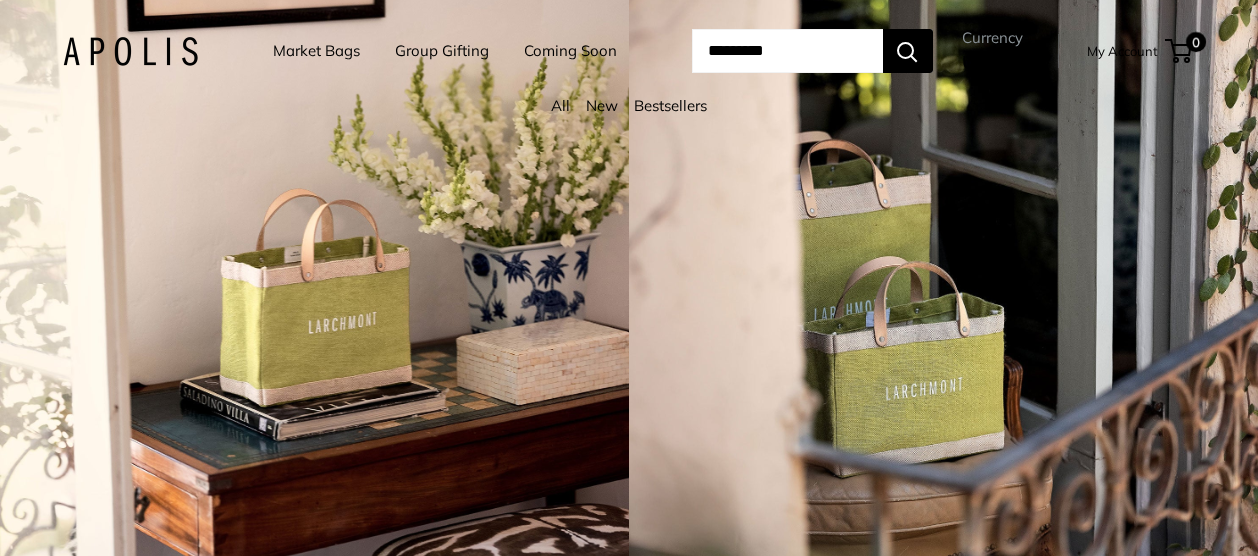scroll, scrollTop: 0, scrollLeft: 0, axis: both 